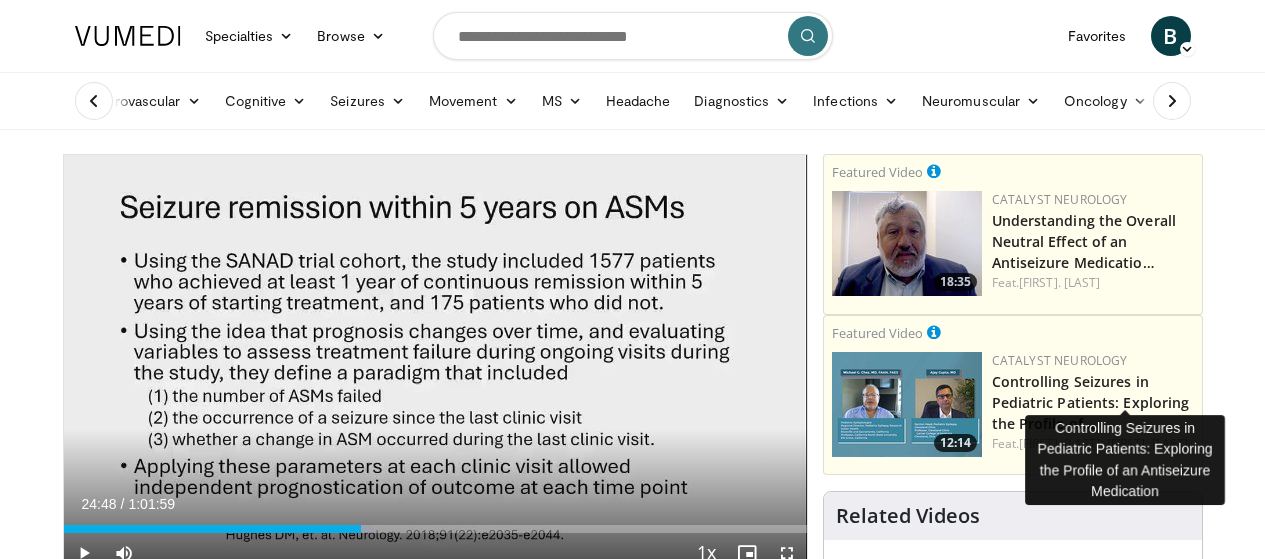 scroll, scrollTop: 0, scrollLeft: 0, axis: both 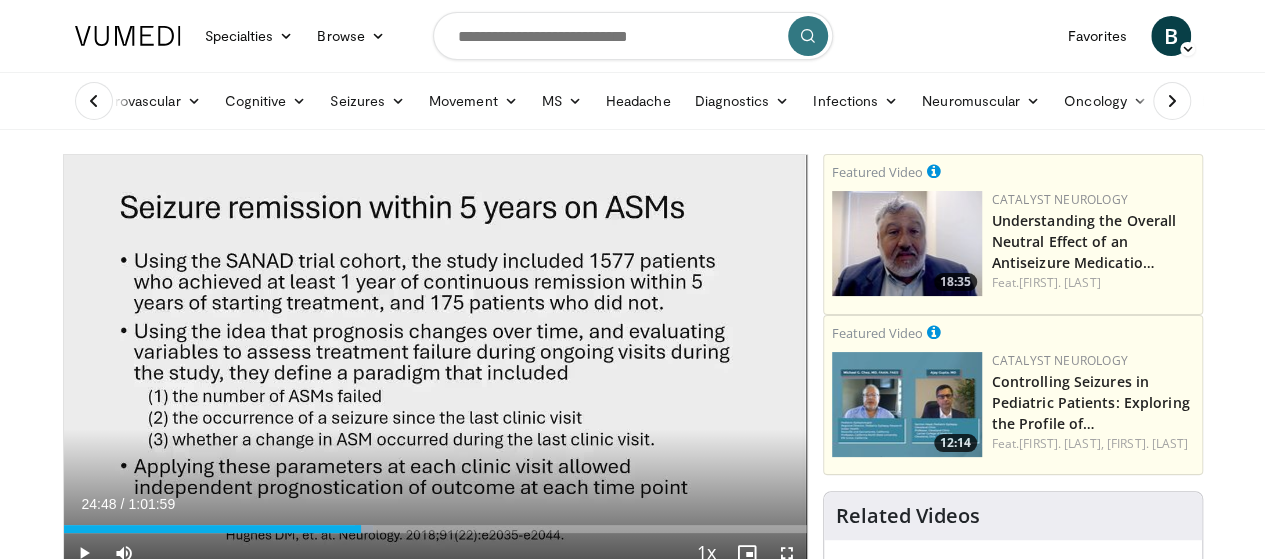 click on "Specialties
Adult & Family Medicine
Allergy, Asthma, Immunology
Anesthesiology
Cardiology
Dental
Dermatology
Endocrinology
Gastroenterology & Hepatology
General Surgery
Hematology & Oncology
Infectious Disease
Nephrology
Neurology
Neurosurgery
Obstetrics & Gynecology
Ophthalmology
Oral Maxillofacial
Orthopaedics
Otolaryngology
Pediatrics
Plastic Surgery
Podiatry
Psychiatry
Pulmonology
Radiation Oncology
Radiology
Rheumatology
Urology" at bounding box center (632, 2043) 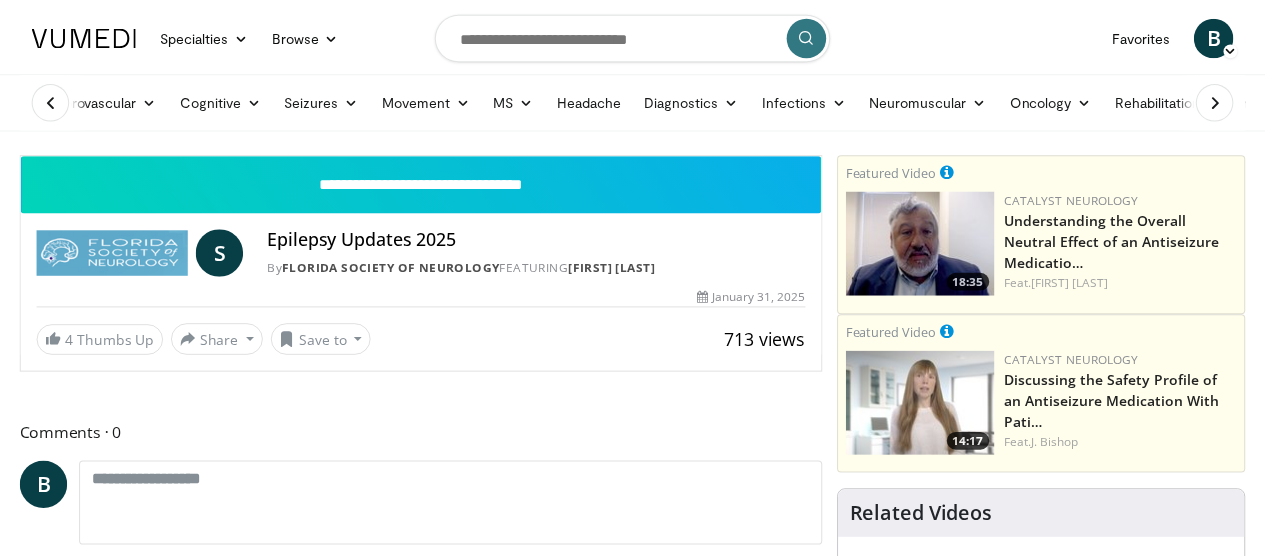 scroll, scrollTop: 0, scrollLeft: 0, axis: both 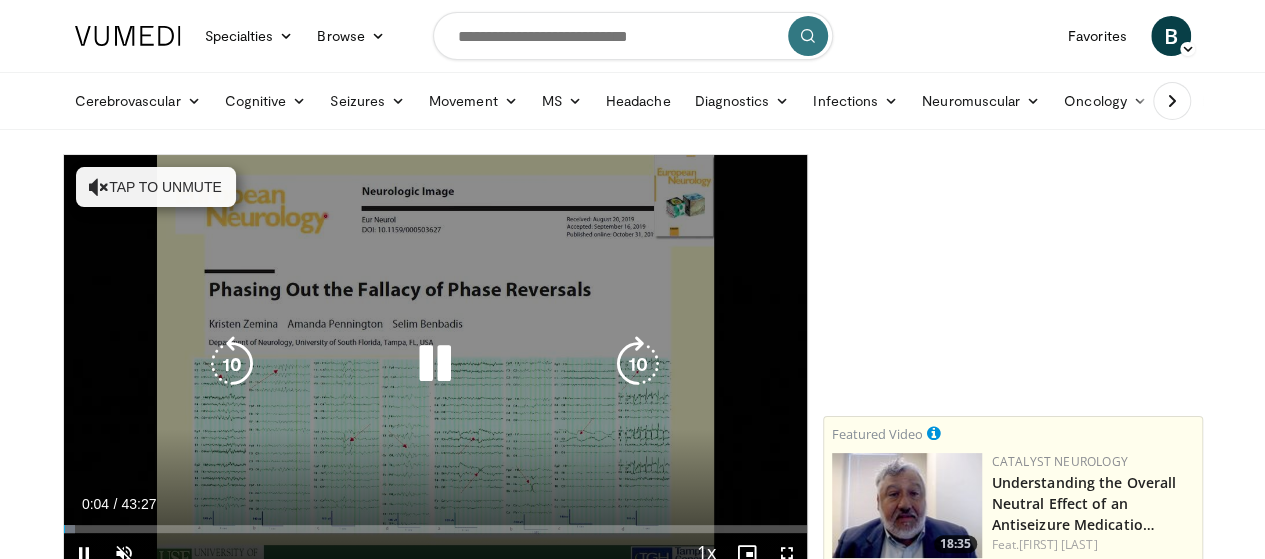 click at bounding box center [435, 364] 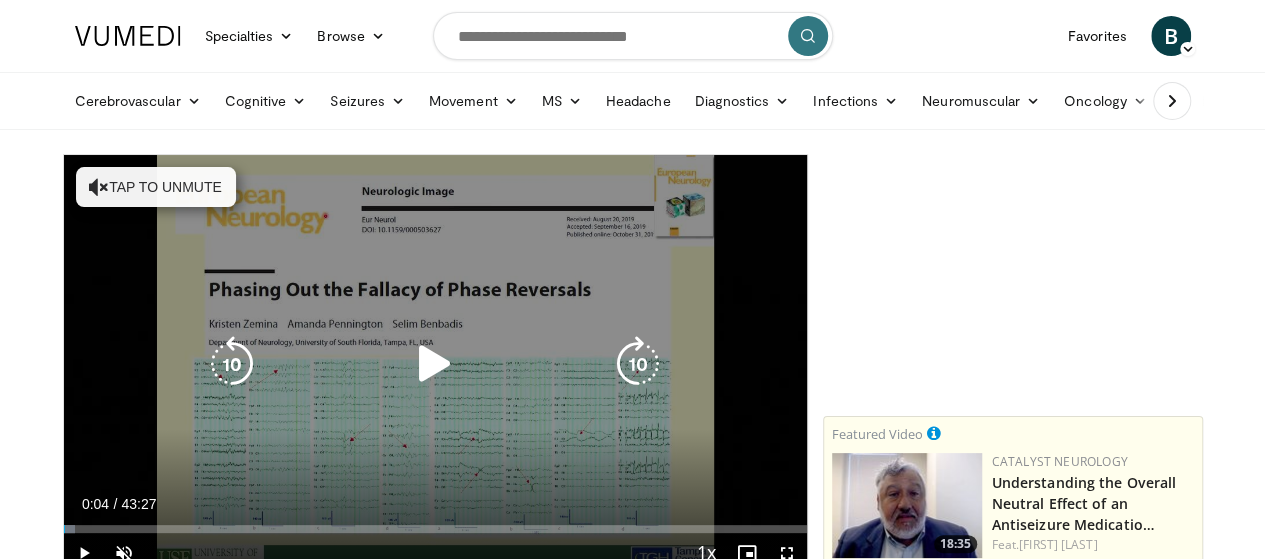 click at bounding box center [435, 364] 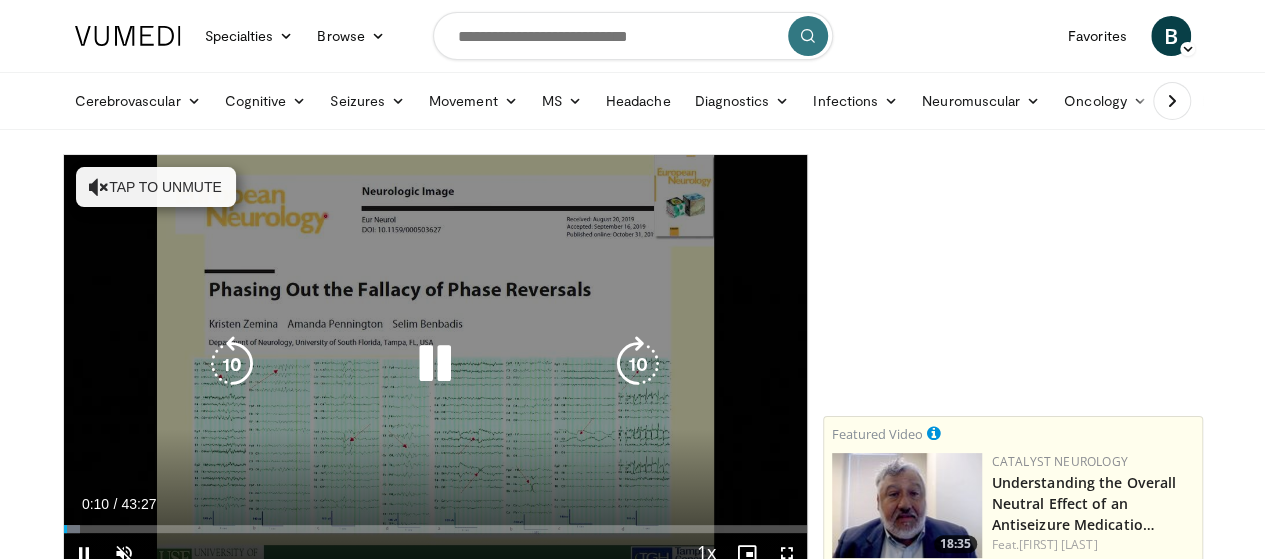 drag, startPoint x: 414, startPoint y: 379, endPoint x: 229, endPoint y: 393, distance: 185.52898 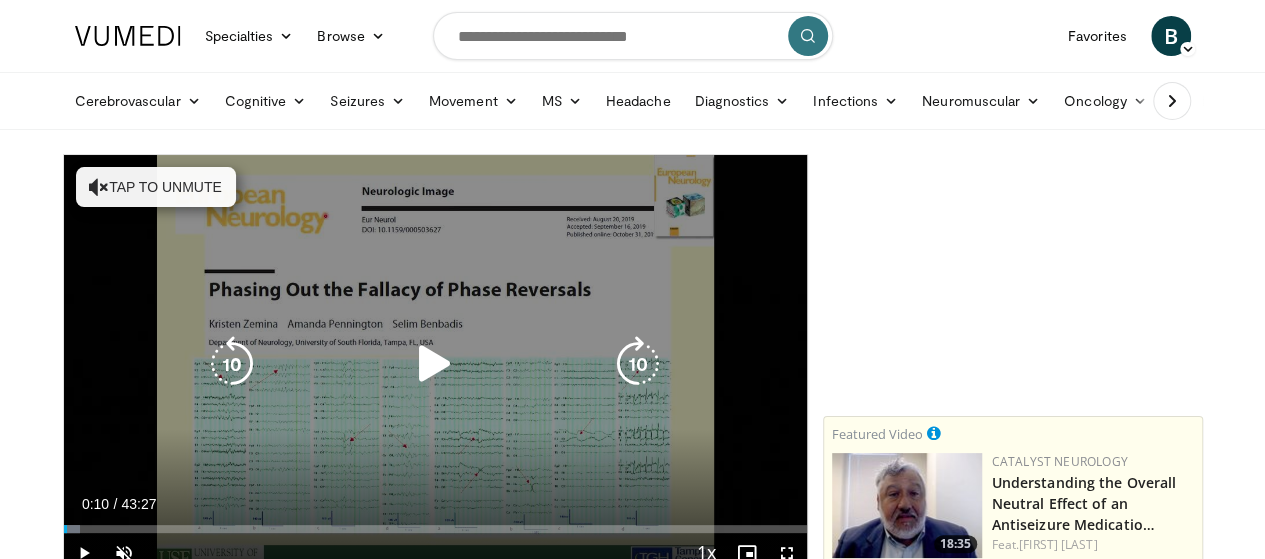 click at bounding box center (435, 364) 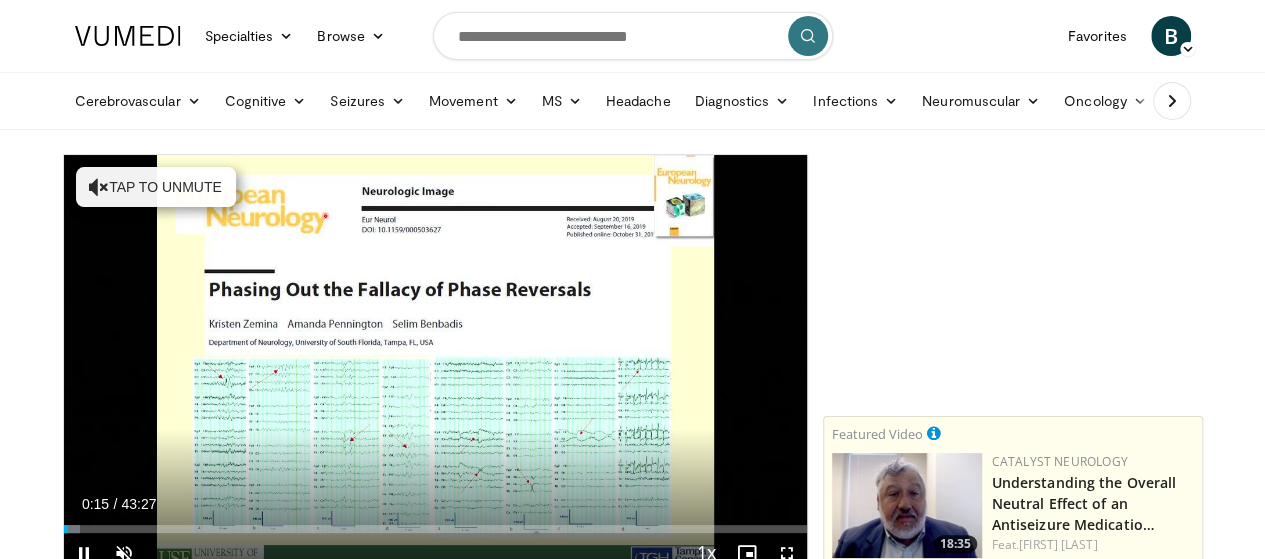 click on "Current Time  0:15 / Duration  43:27" at bounding box center [435, 504] 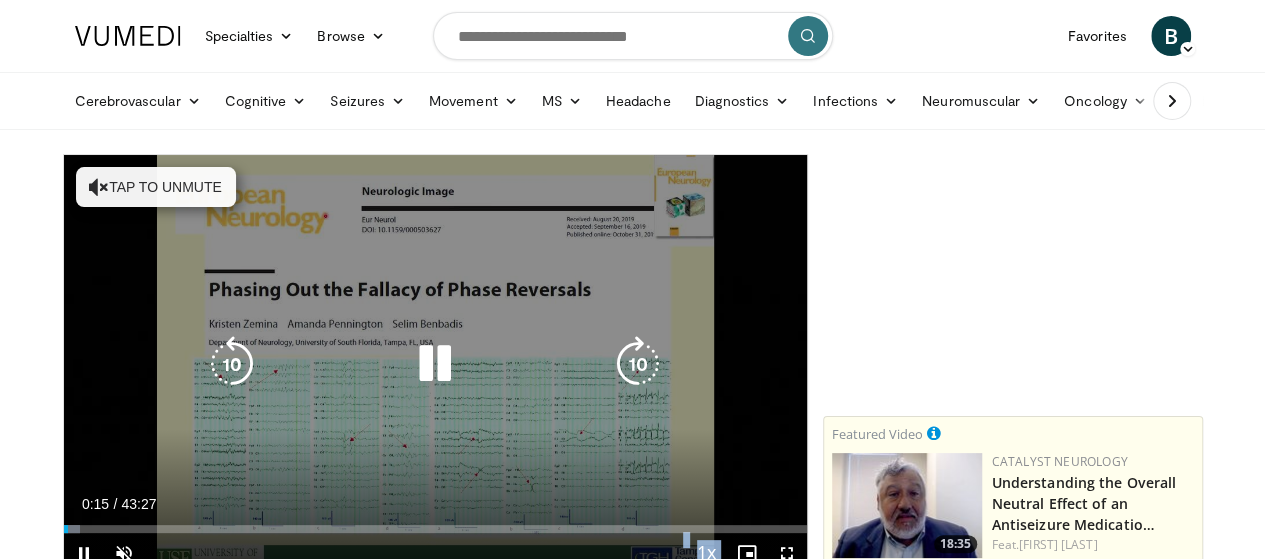 click on "**********" at bounding box center [435, 364] 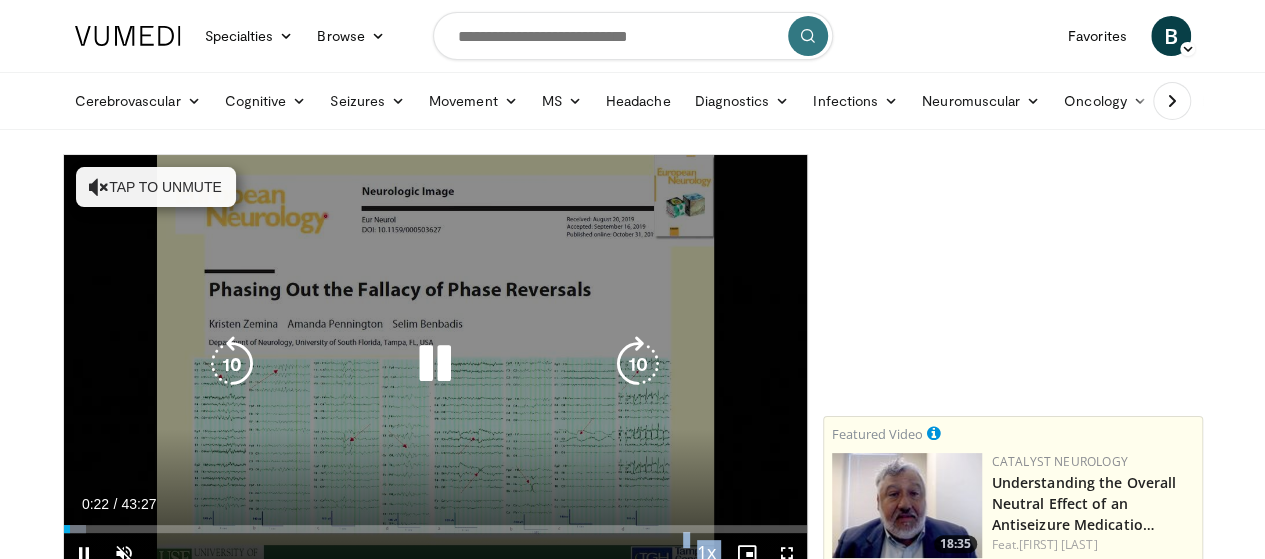 click at bounding box center (435, 364) 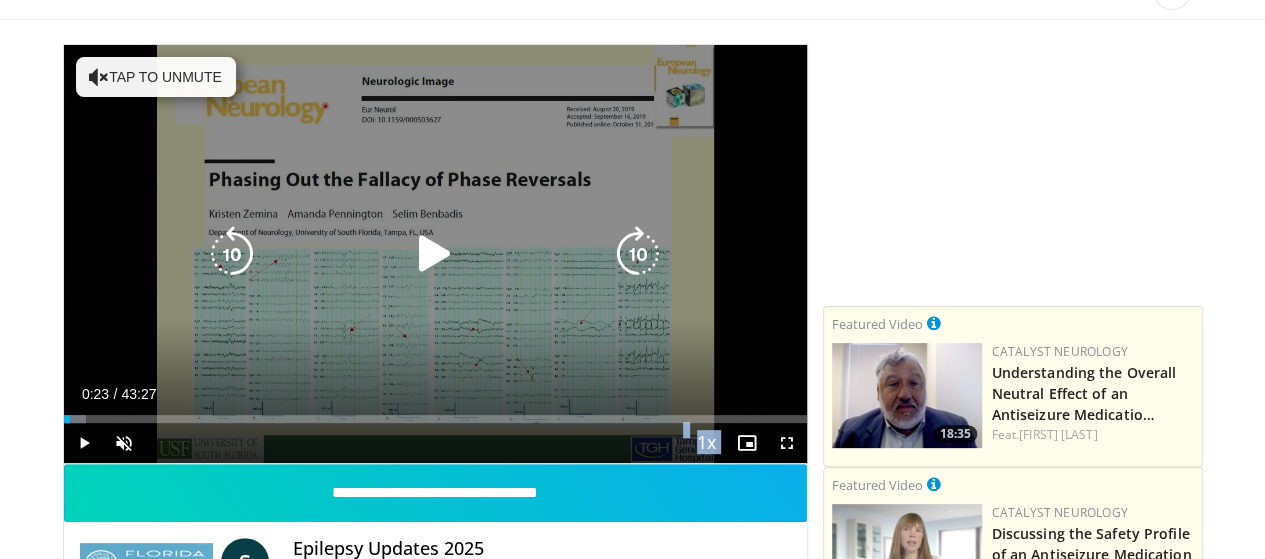 scroll, scrollTop: 114, scrollLeft: 0, axis: vertical 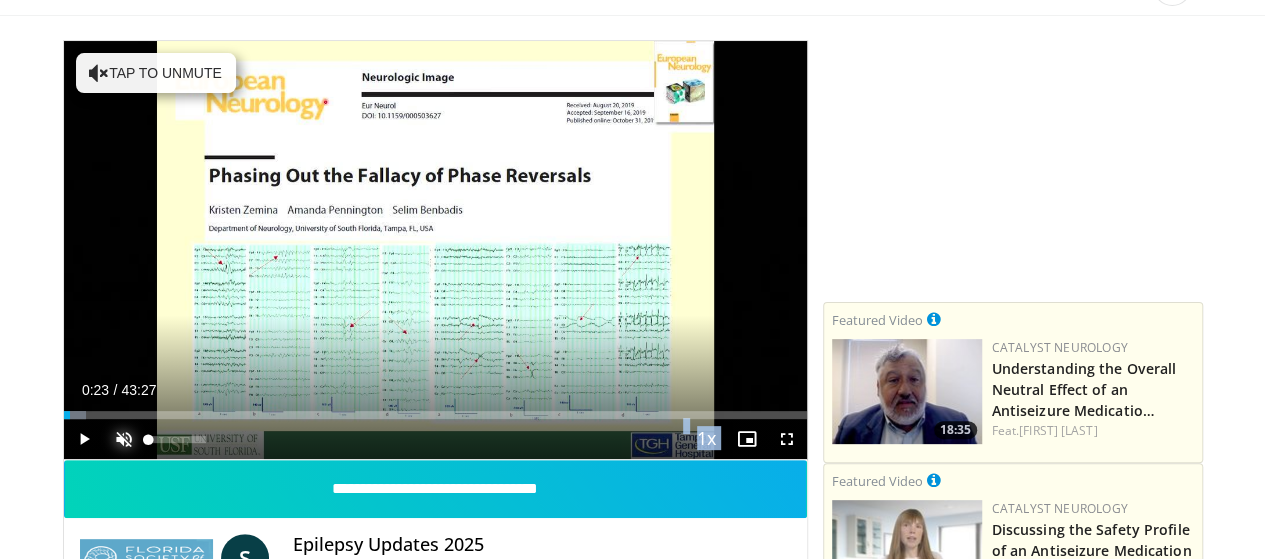 click at bounding box center (124, 439) 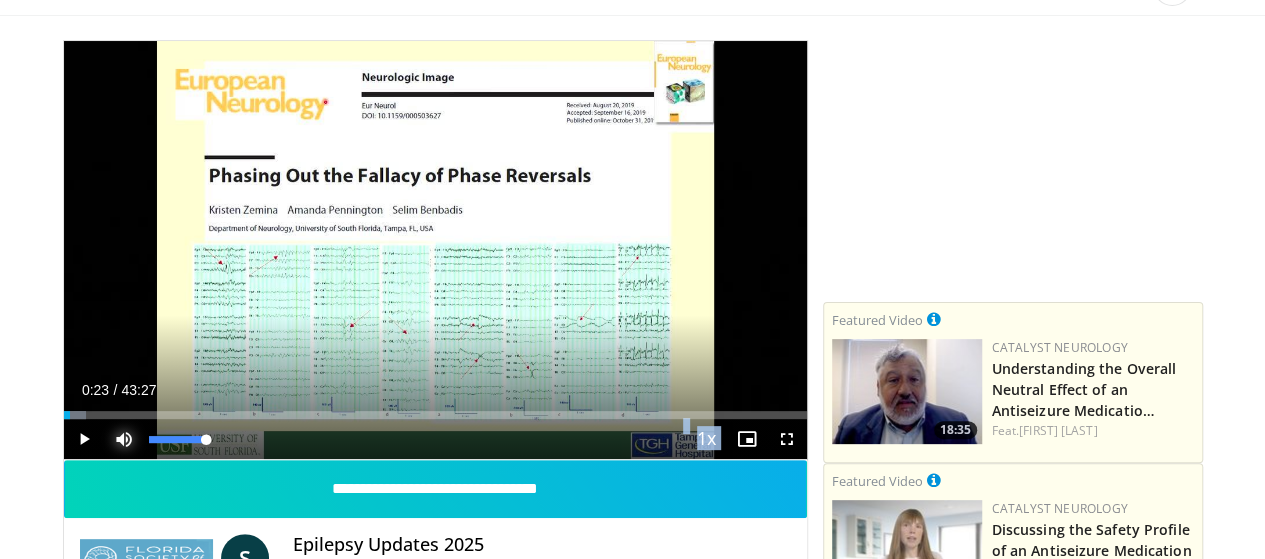 click at bounding box center [124, 439] 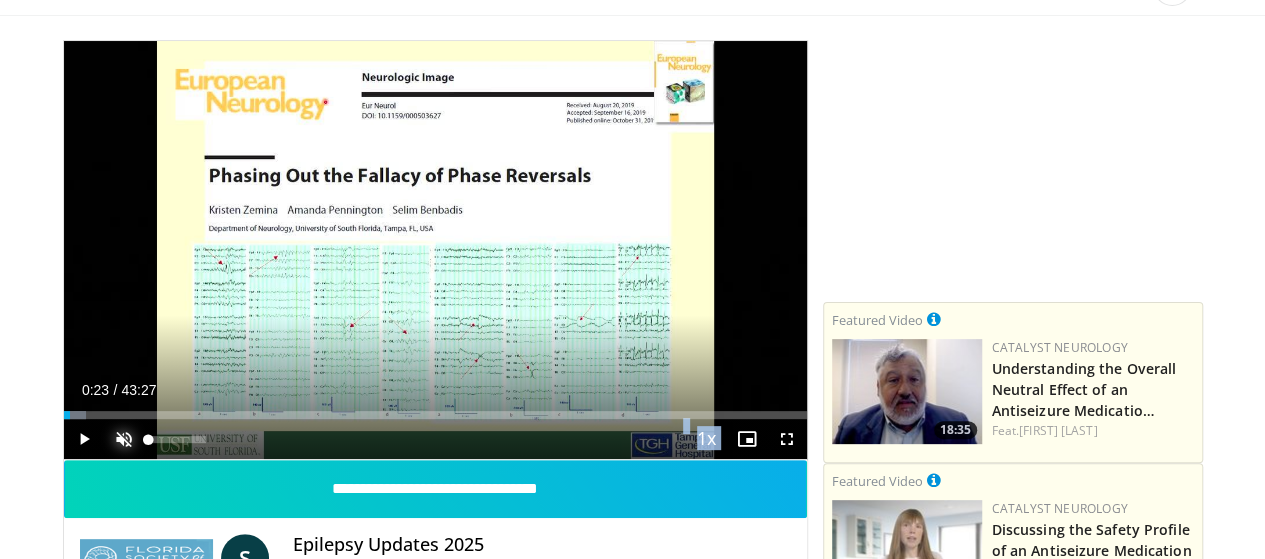 click at bounding box center [124, 439] 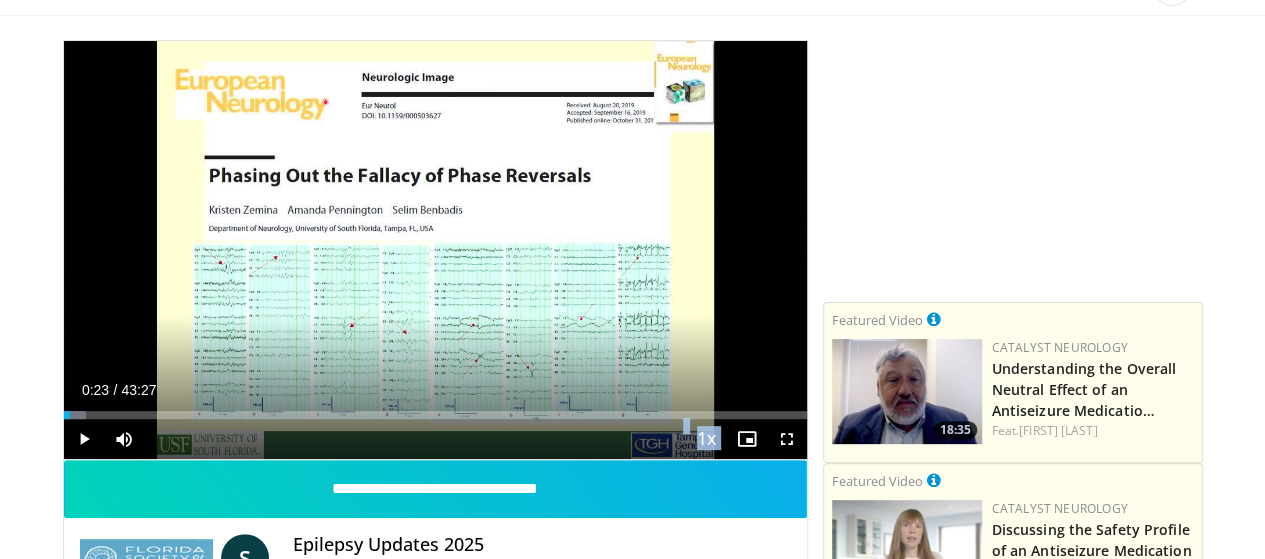 click on "Current Time  0:23 / Duration  43:27 Play Skip Backward Skip Forward Mute 70% Loaded :  3.04% 00:23 41:11 Stream Type  LIVE Seek to live, currently behind live LIVE   1x Playback Rate 0.5x 0.75x 1x , selected 1.25x 1.5x 1.75x 2x Chapters Chapters Descriptions descriptions off , selected Captions captions settings , opens captions settings dialog captions off , selected Audio Track en (Main) , selected Fullscreen Enable picture-in-picture mode" at bounding box center [435, 439] 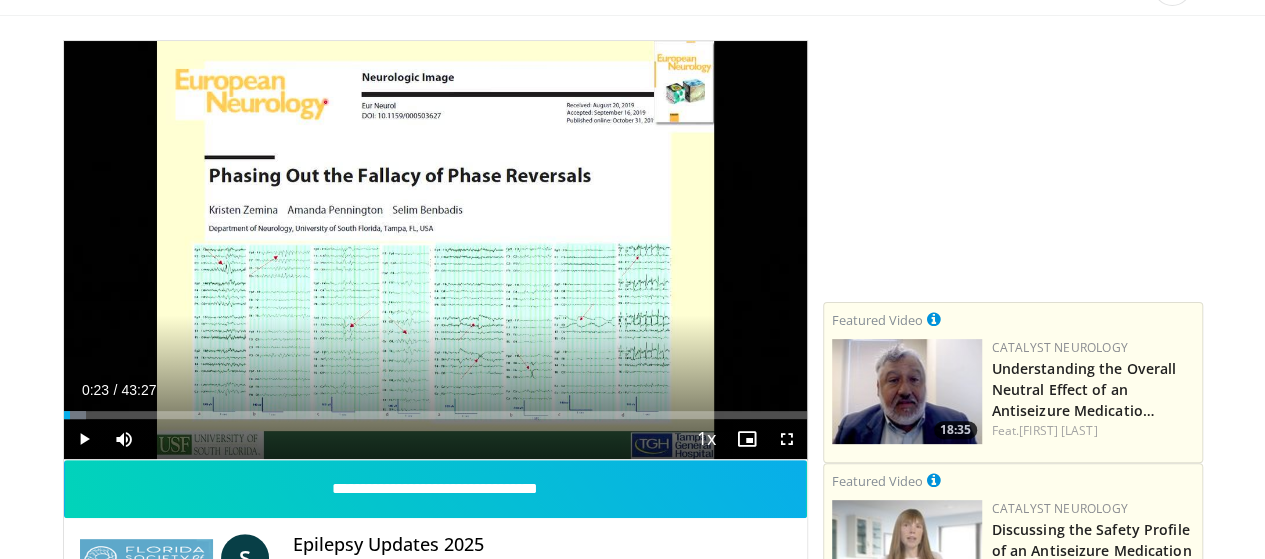 click on "Current Time  0:23 / Duration  43:27 Play Skip Backward Skip Forward Mute 70% Loaded :  3.04% 00:23 41:11 Stream Type  LIVE Seek to live, currently behind live LIVE   1x Playback Rate 0.5x 0.75x 1x , selected 1.25x 1.5x 1.75x 2x Chapters Chapters Descriptions descriptions off , selected Captions captions settings , opens captions settings dialog captions off , selected Audio Track en (Main) , selected Fullscreen Enable picture-in-picture mode" at bounding box center [435, 439] 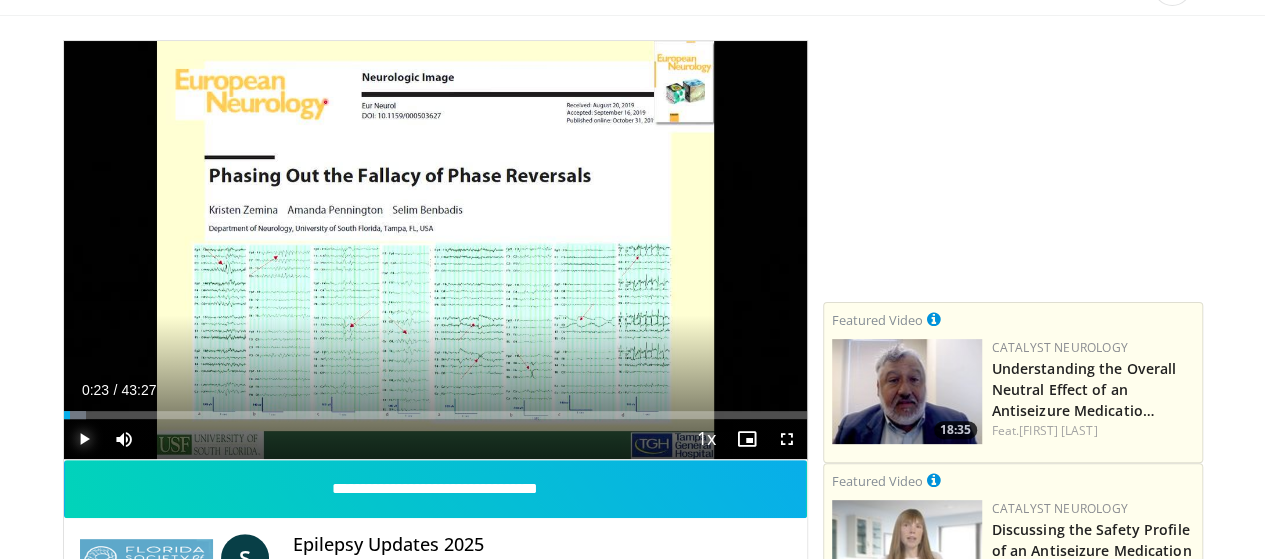 click at bounding box center [84, 439] 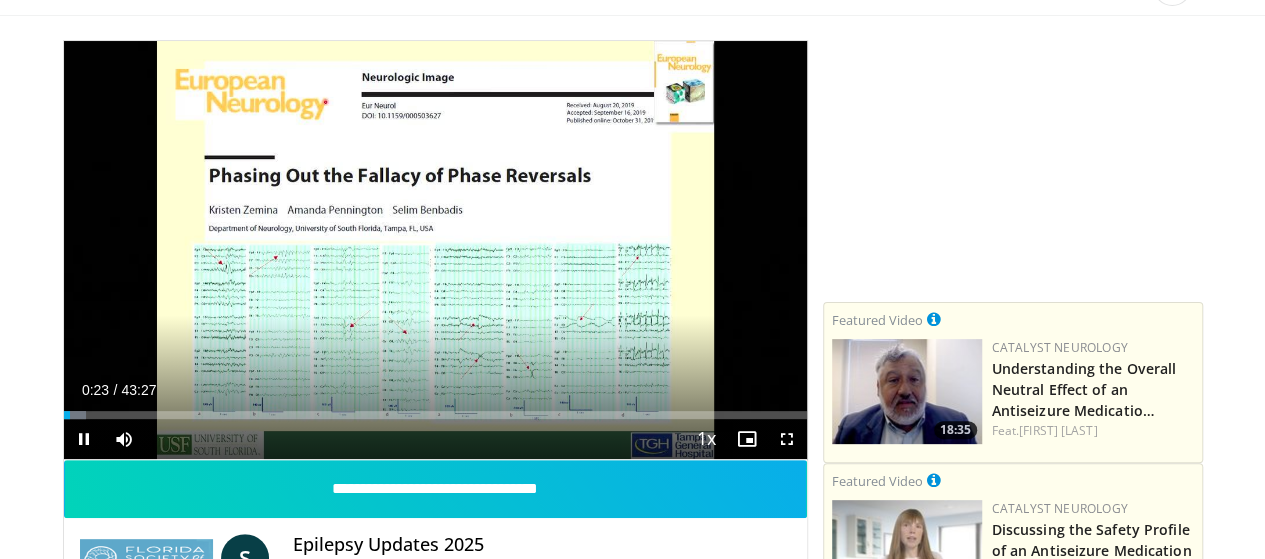 click on "**********" at bounding box center (435, 250) 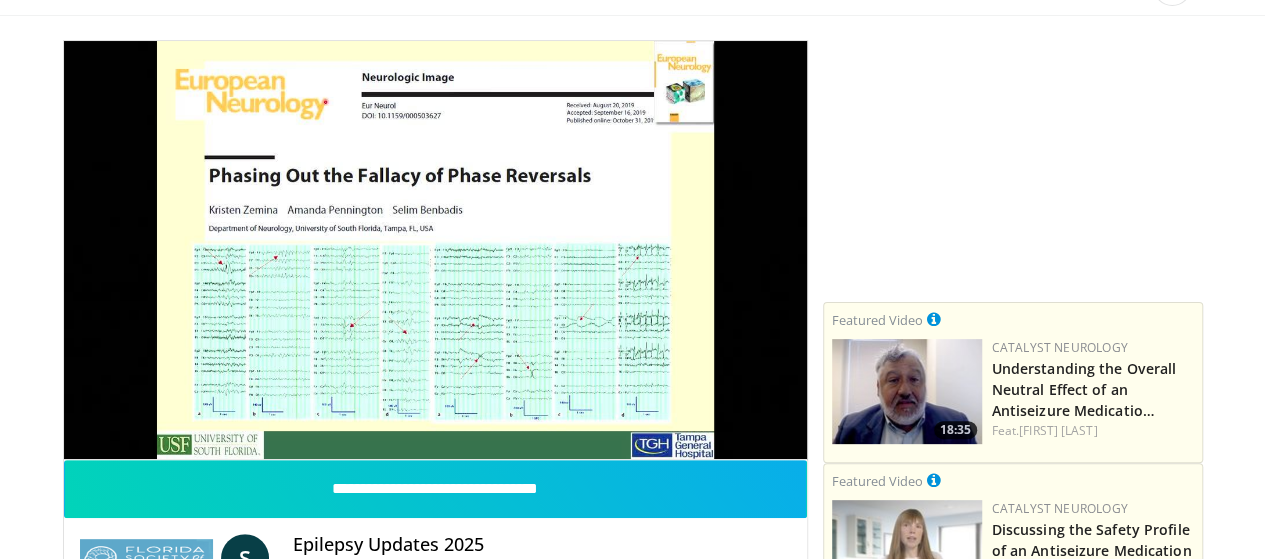 click on "**********" at bounding box center [435, 250] 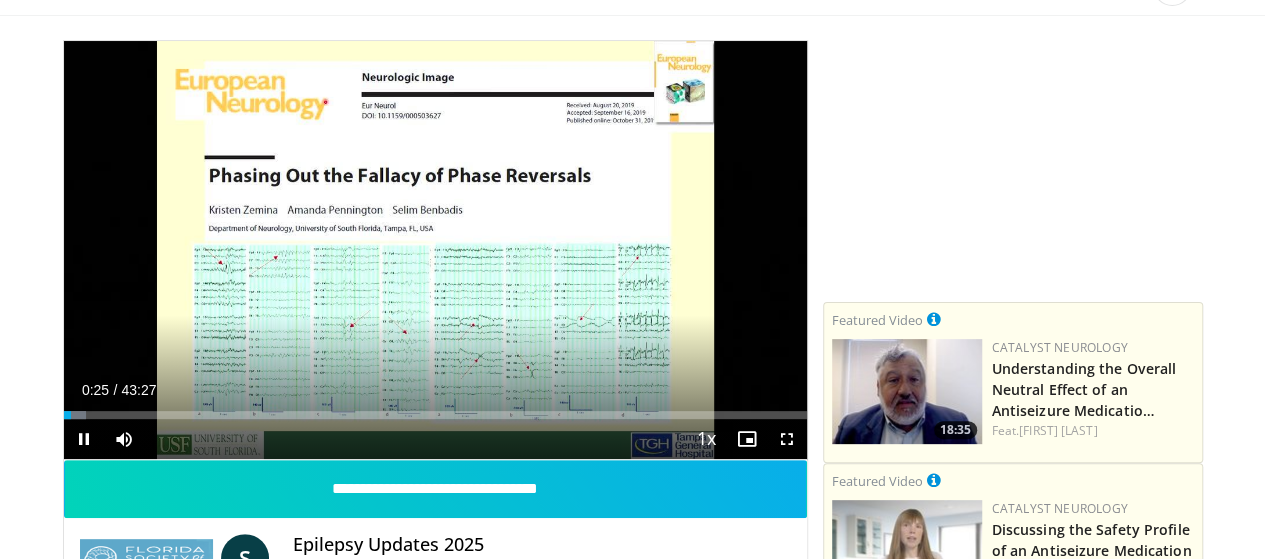 drag, startPoint x: 32, startPoint y: 473, endPoint x: 43, endPoint y: 451, distance: 24.596748 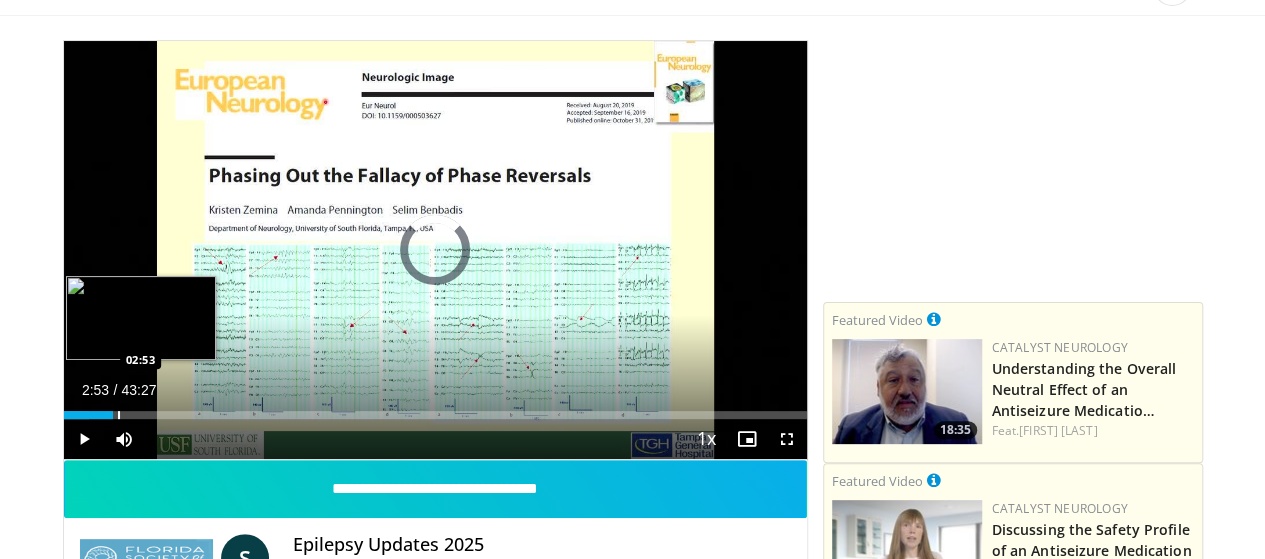 click at bounding box center (119, 415) 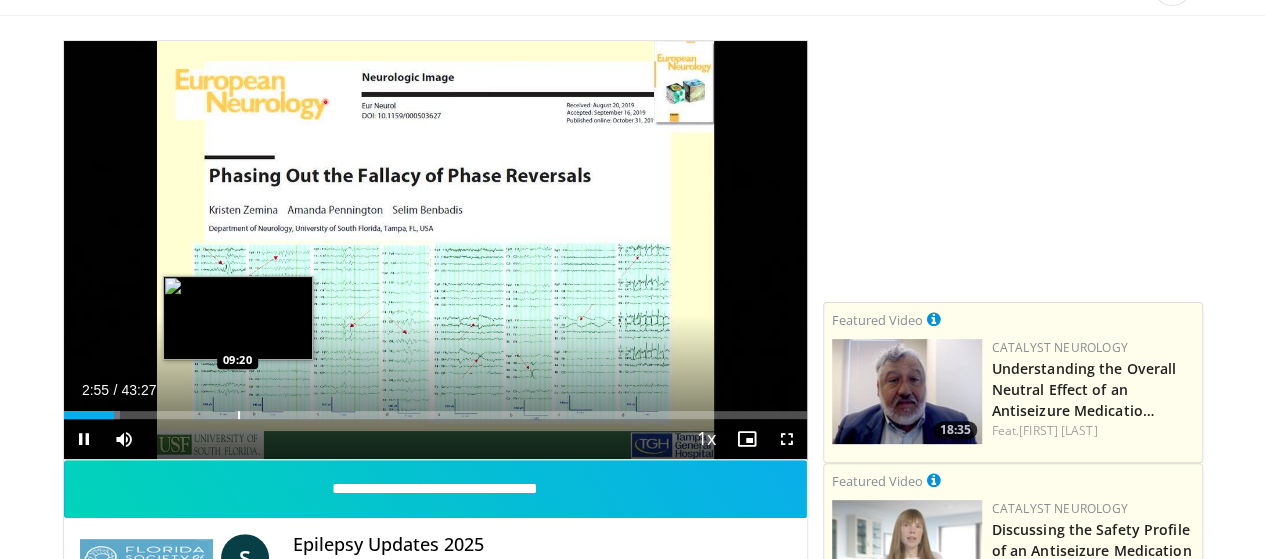 click on "Loaded :  7.67% 02:55 09:20" at bounding box center [435, 409] 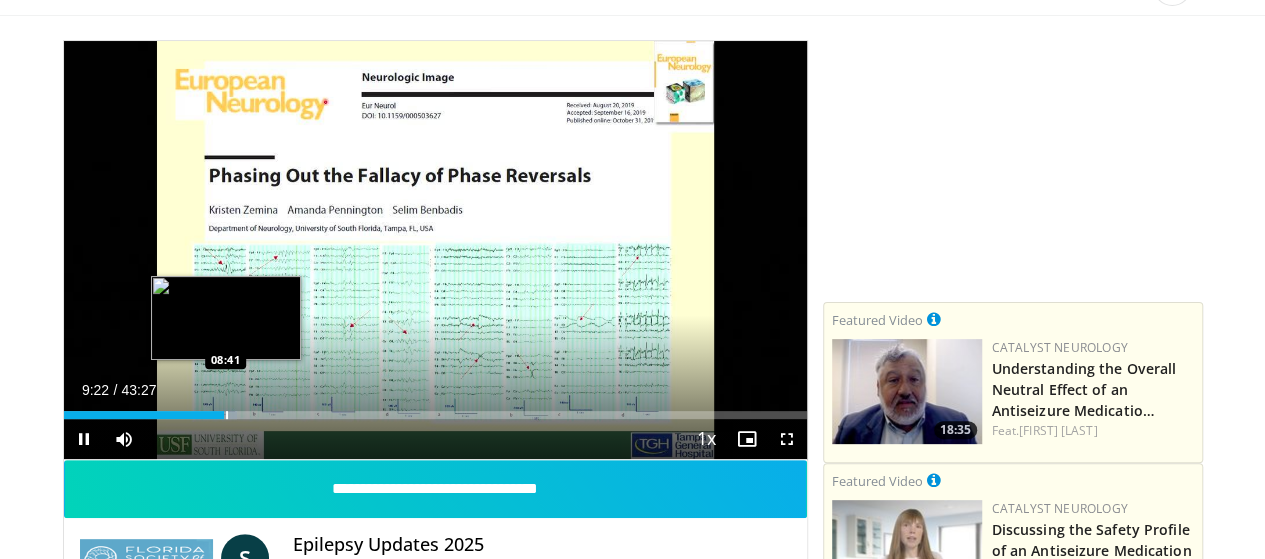 click on "Loaded :  23.40% 09:22 08:41" at bounding box center [435, 409] 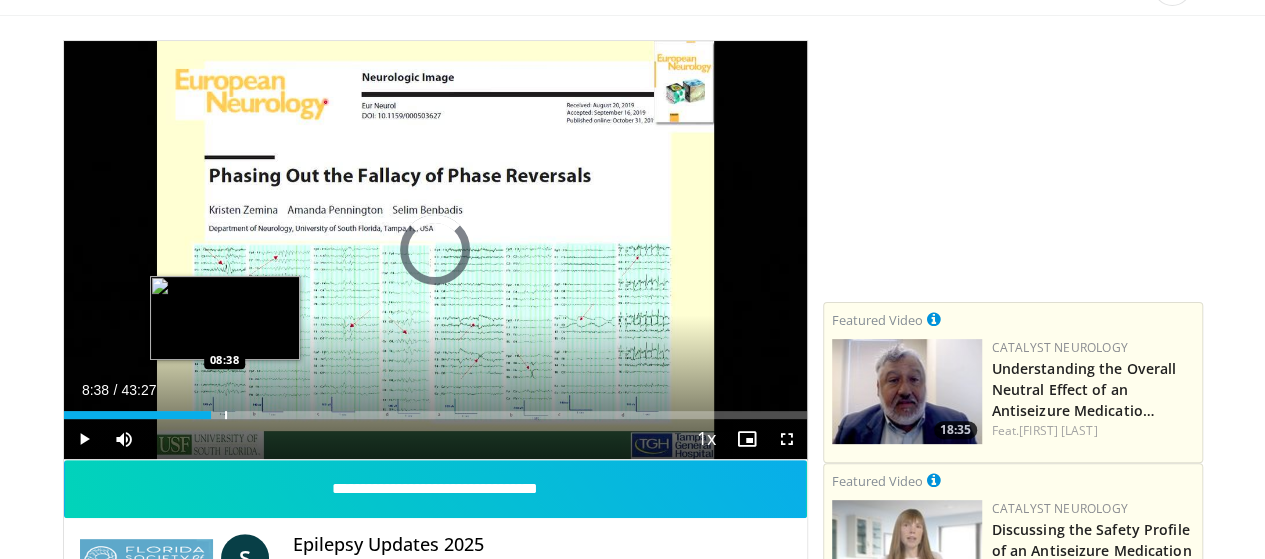 click on "Loaded :  0.00% 08:38 08:38" at bounding box center (435, 409) 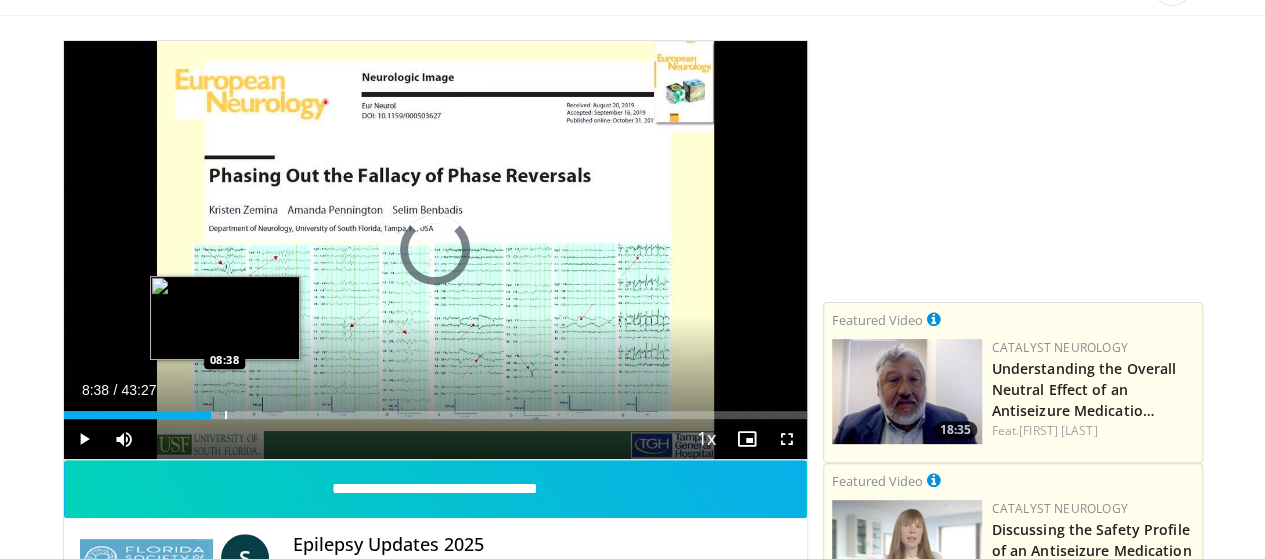 click on "Loaded :  0.00% 08:38 08:38" at bounding box center (435, 409) 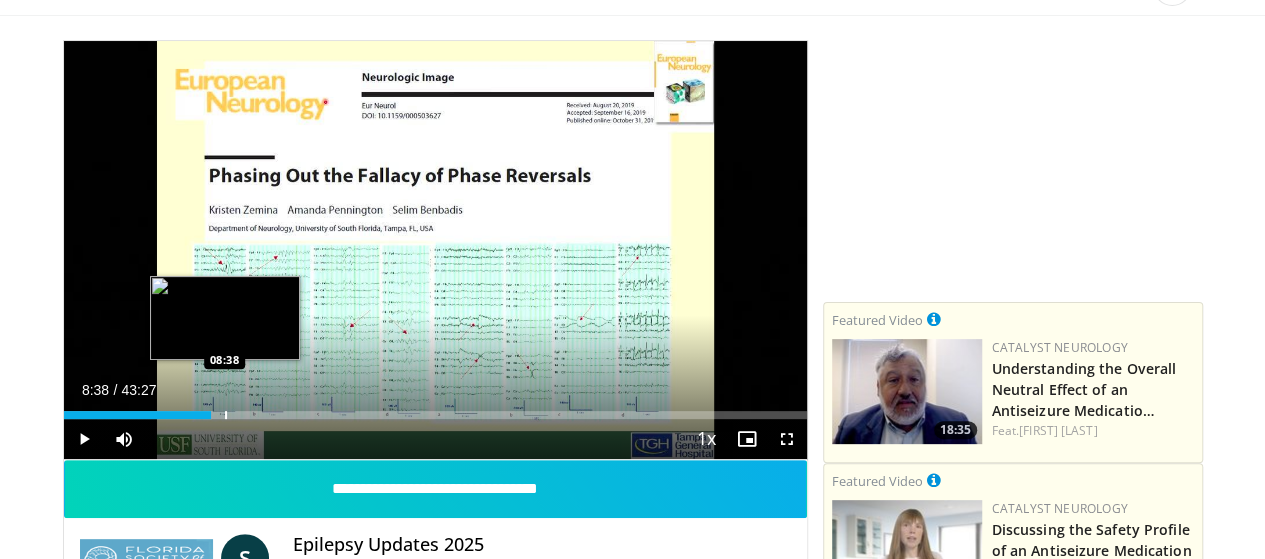 click on "Loaded :  19.95% 08:38 08:38" at bounding box center (435, 409) 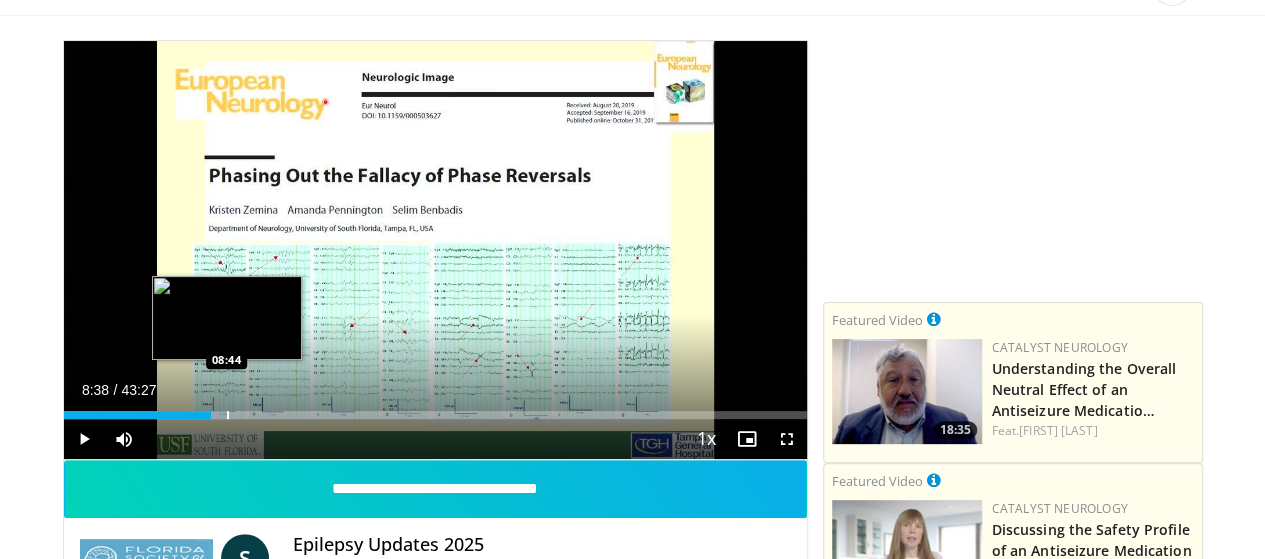 click on "Loaded :  22.25% 08:38 08:44" at bounding box center (435, 409) 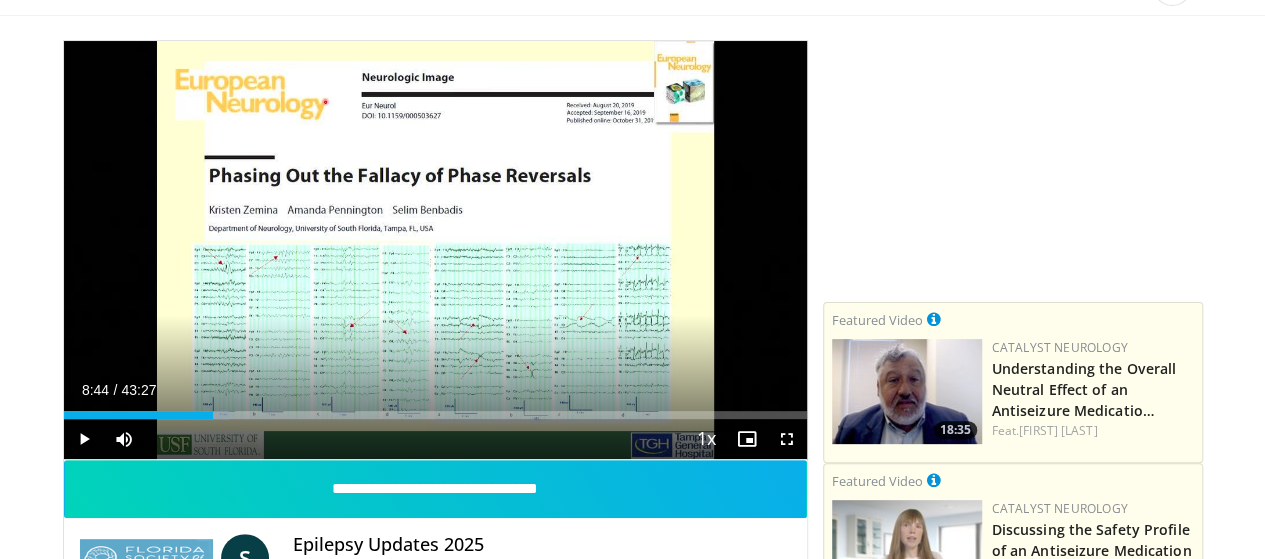 click on "Loaded :  22.25% 08:44 08:44" at bounding box center [435, 409] 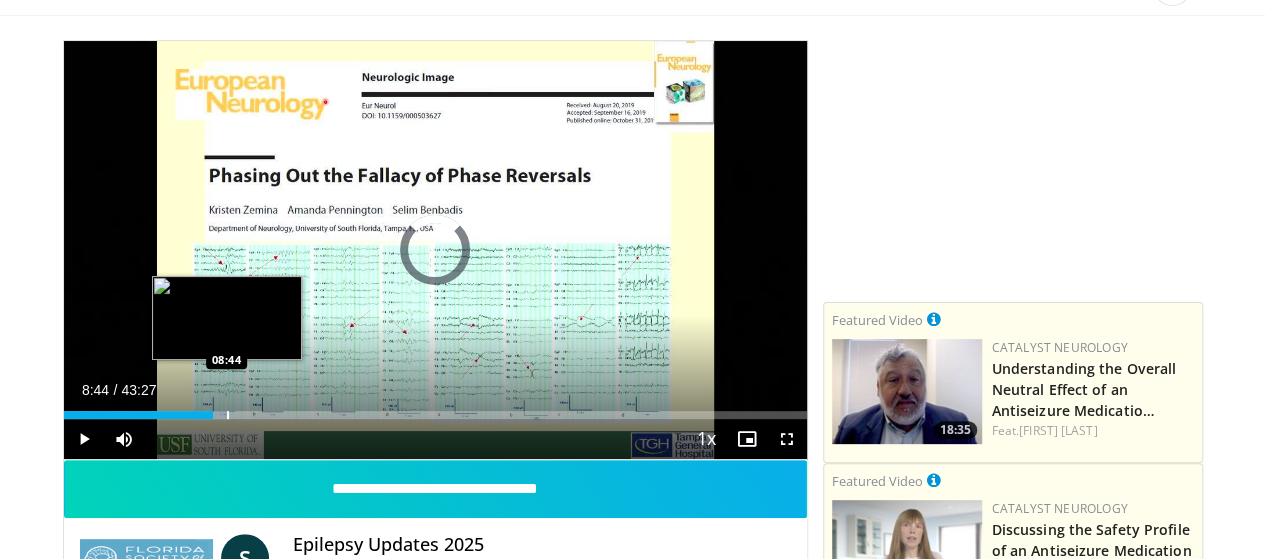 click on "Loaded :  22.25% 08:44 08:44" at bounding box center (435, 409) 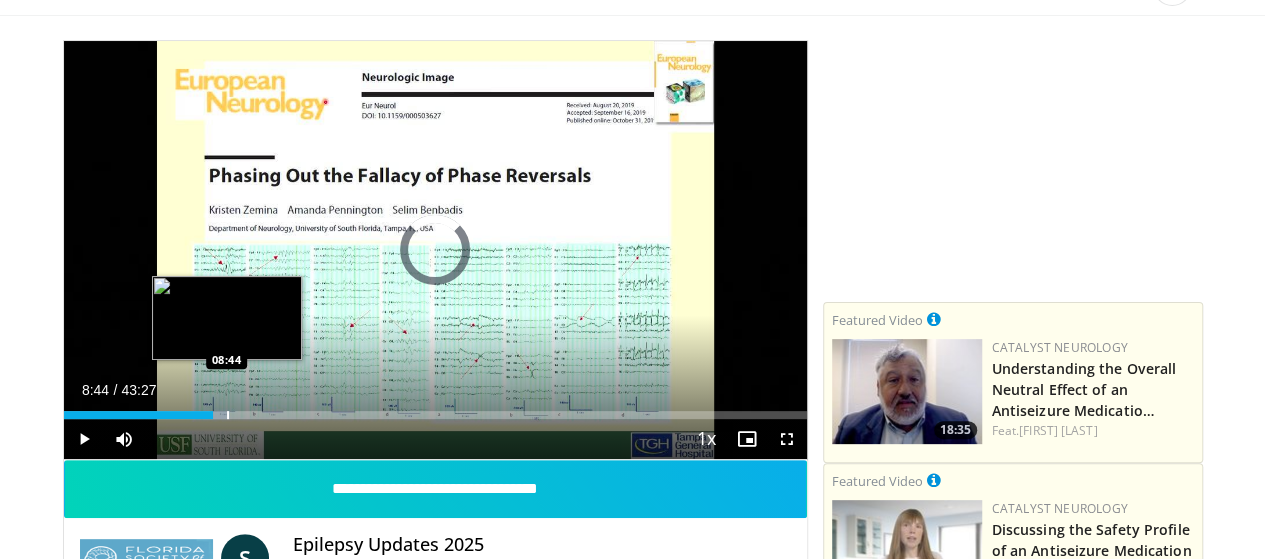 click on "Loaded :  22.45% 08:44 08:44" at bounding box center (435, 409) 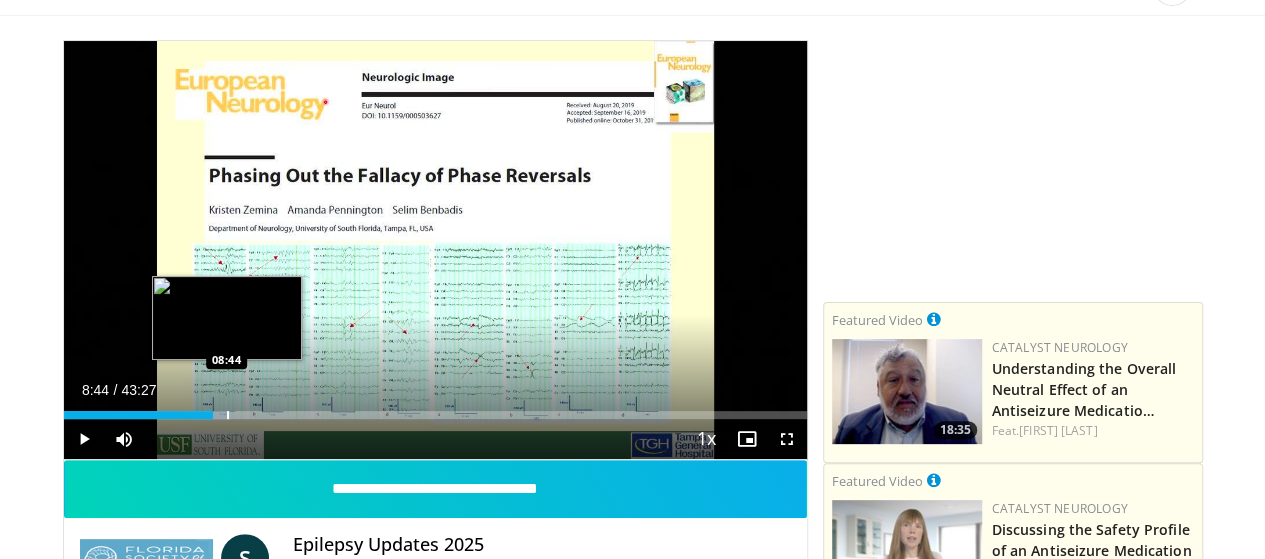 click on "Loaded :  22.45% 08:44 08:44" at bounding box center [435, 409] 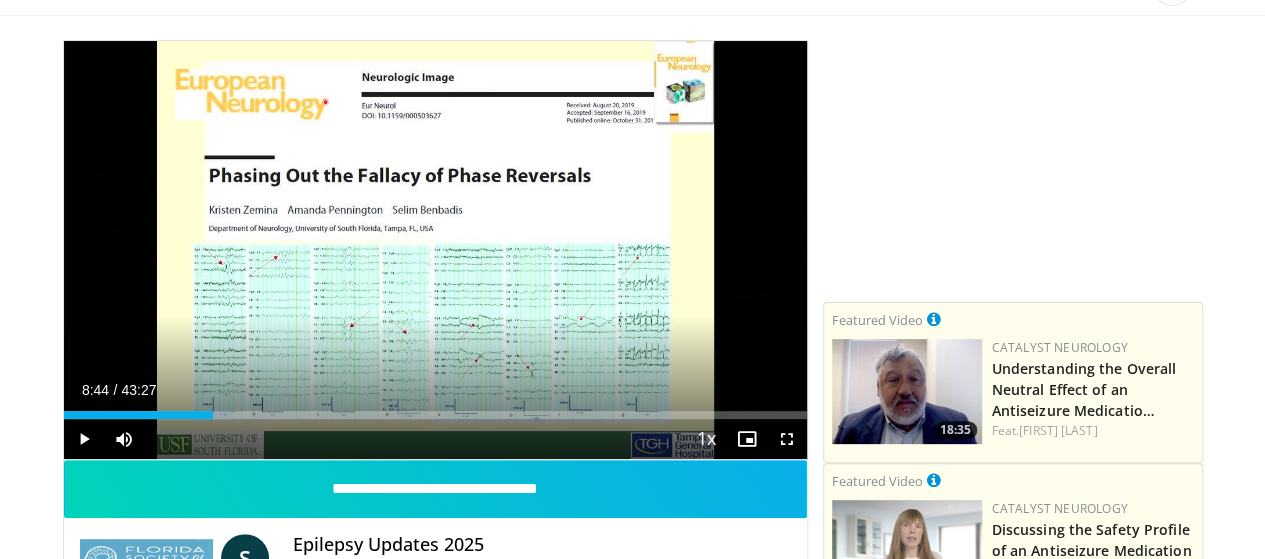 click on "Loaded :  22.45% 08:44 08:44" at bounding box center [435, 409] 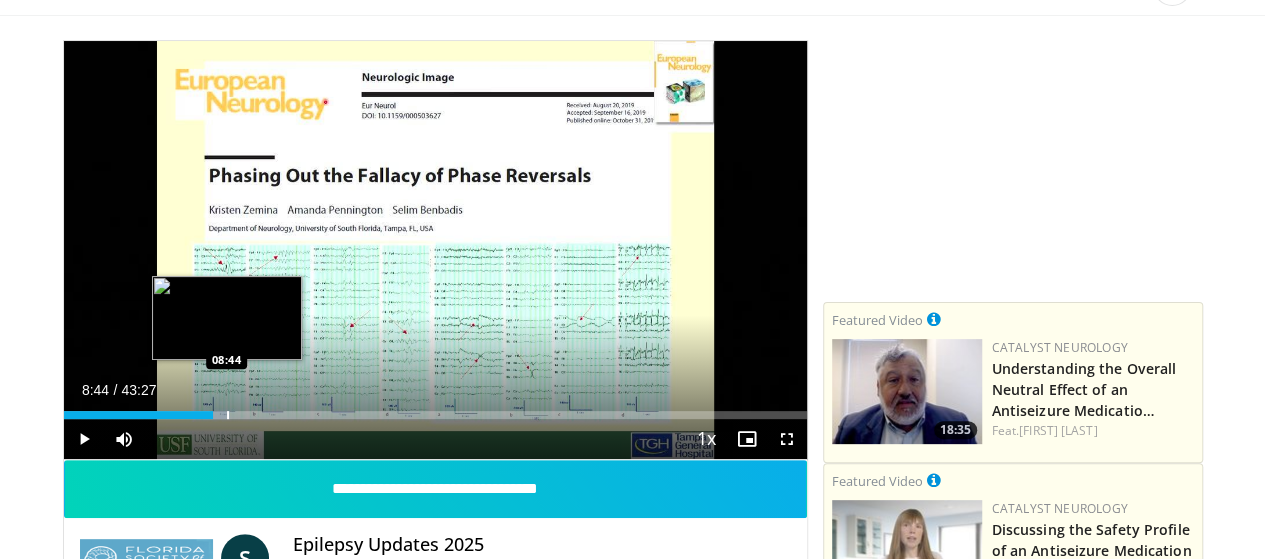 click on "Loaded :  22.45% 08:44 08:44" at bounding box center (435, 409) 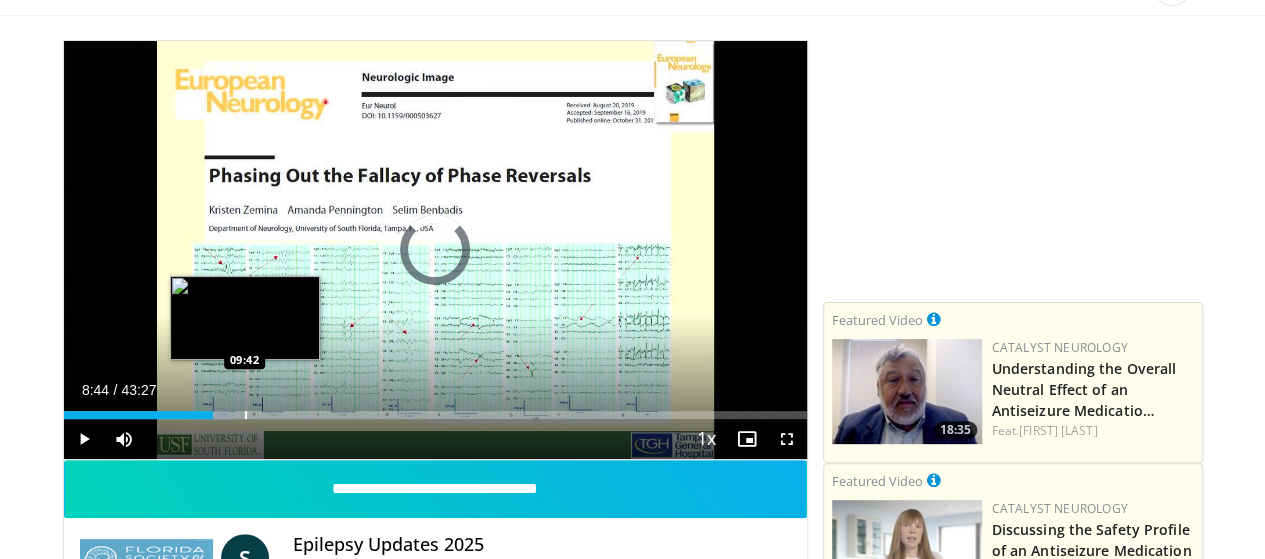 click at bounding box center [246, 415] 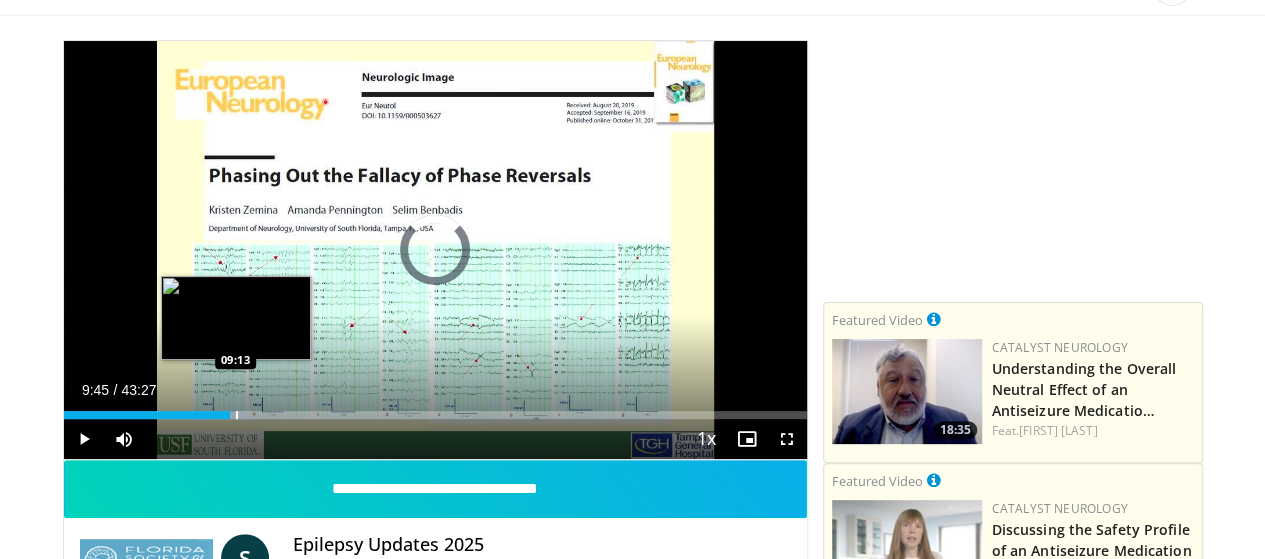 click at bounding box center (237, 415) 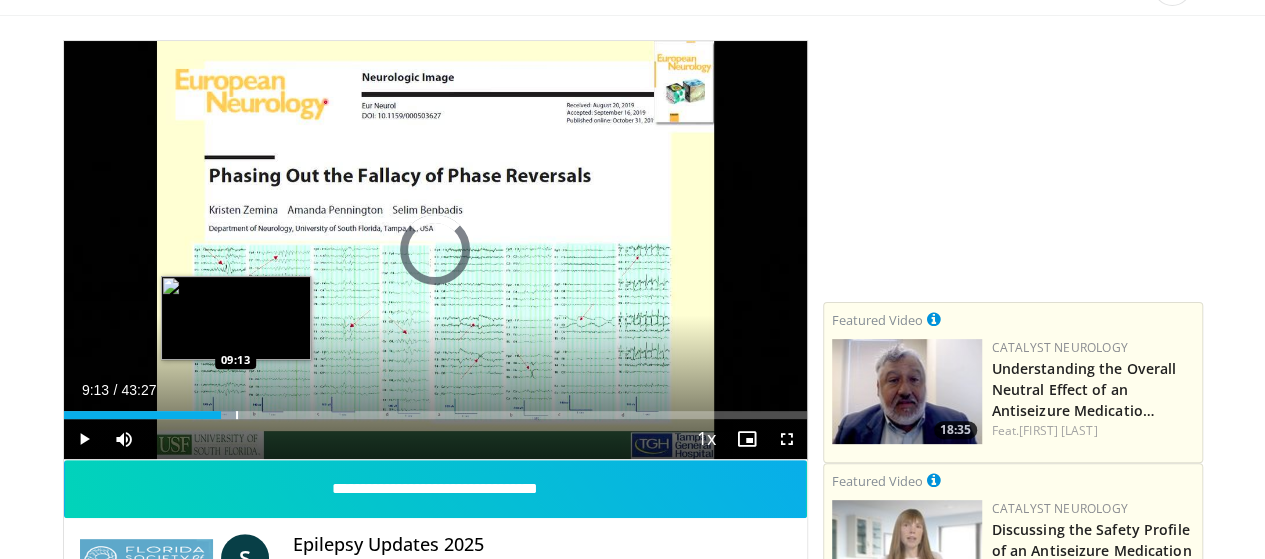 click at bounding box center [237, 415] 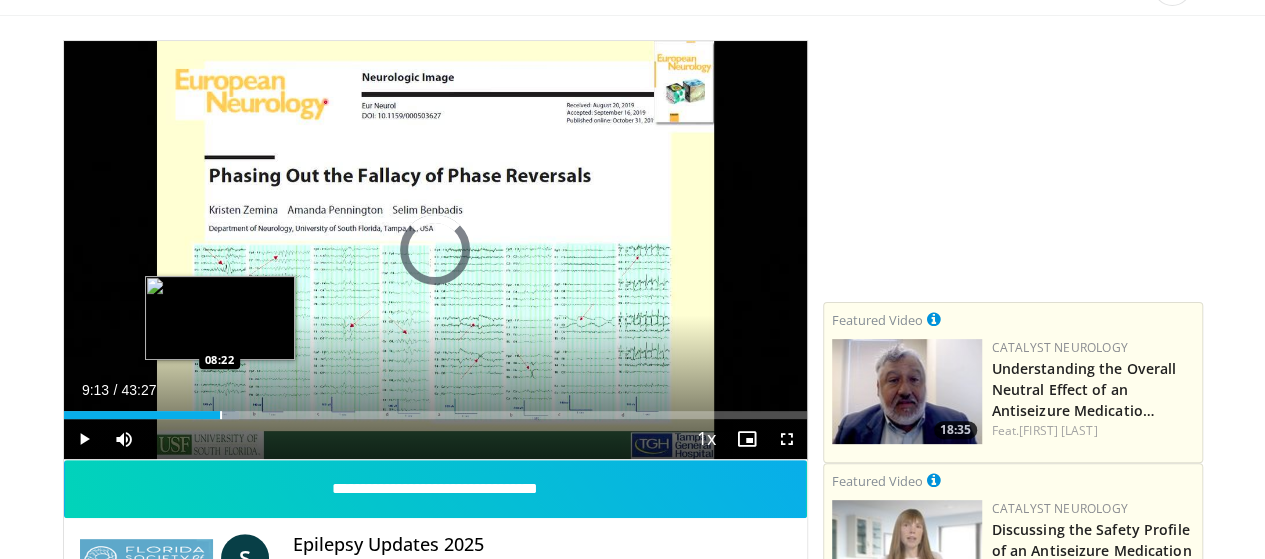 click on "09:13" at bounding box center (143, 415) 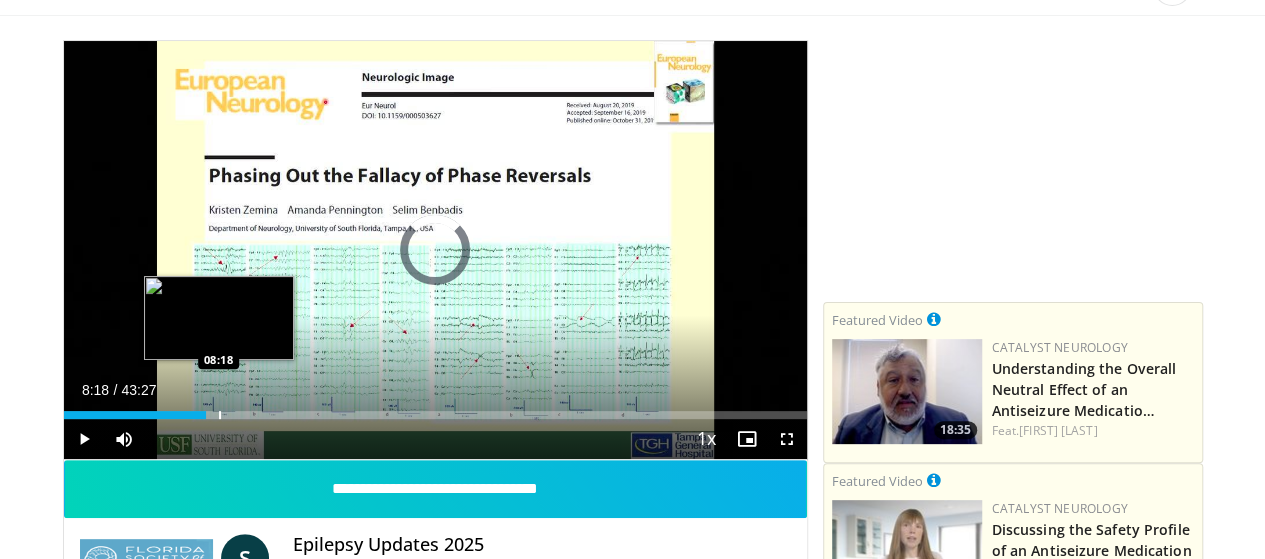 click on "Loaded :  0.00% 08:18 08:18" at bounding box center (435, 415) 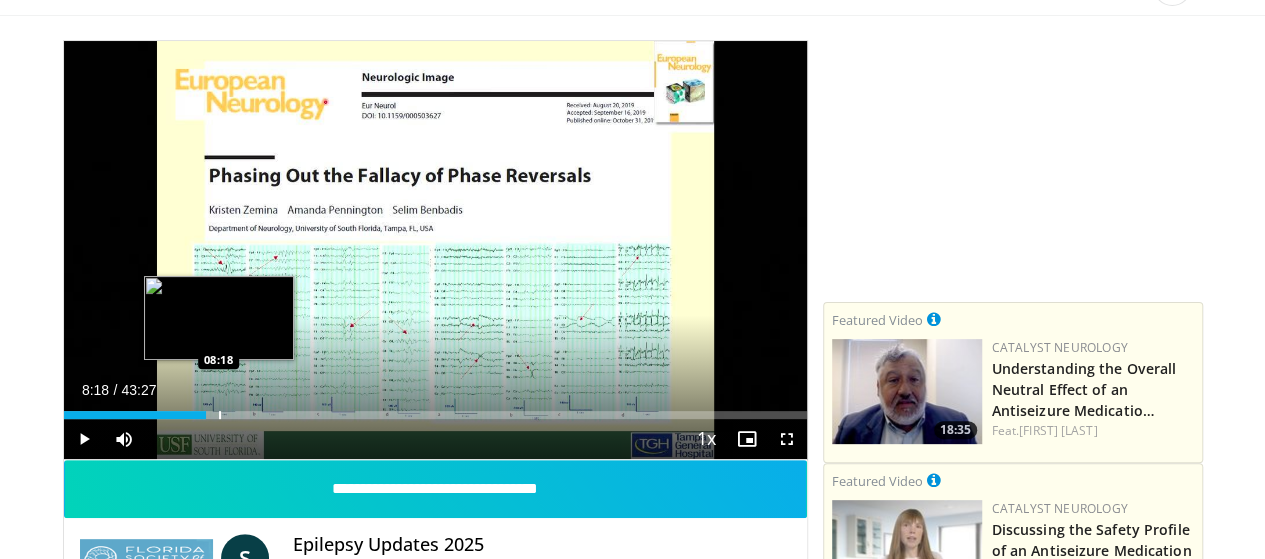 click at bounding box center (220, 415) 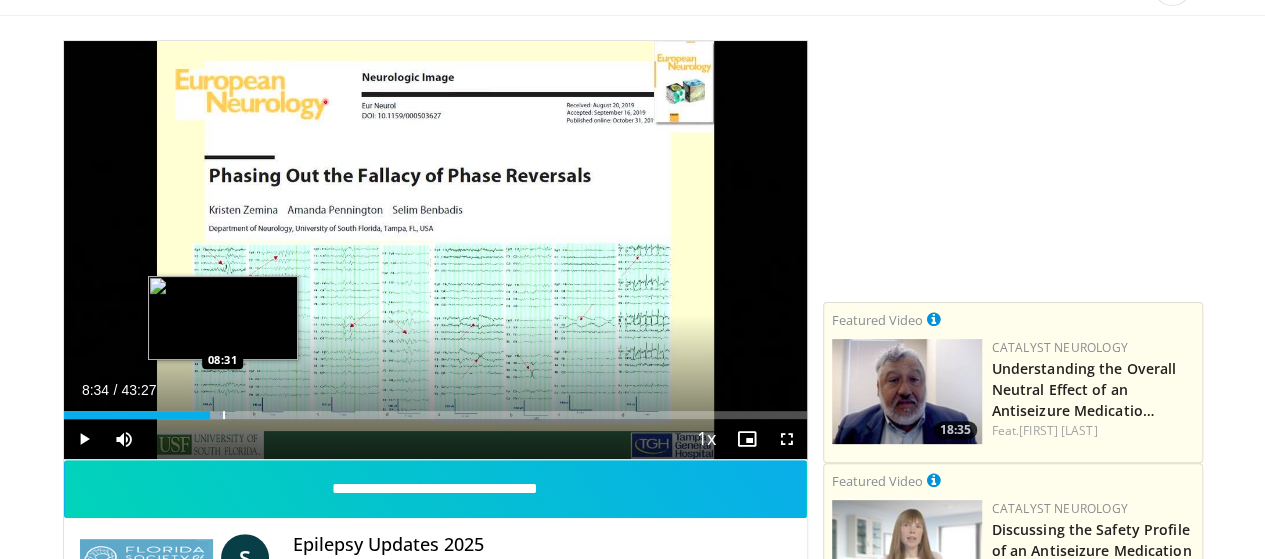 click at bounding box center (224, 415) 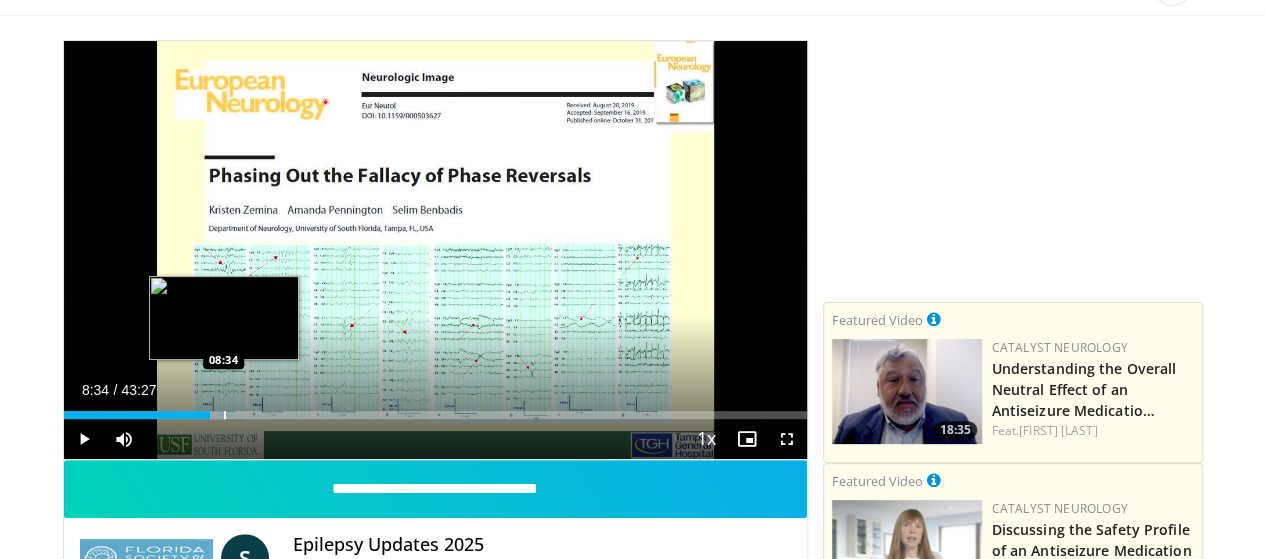 click at bounding box center (225, 415) 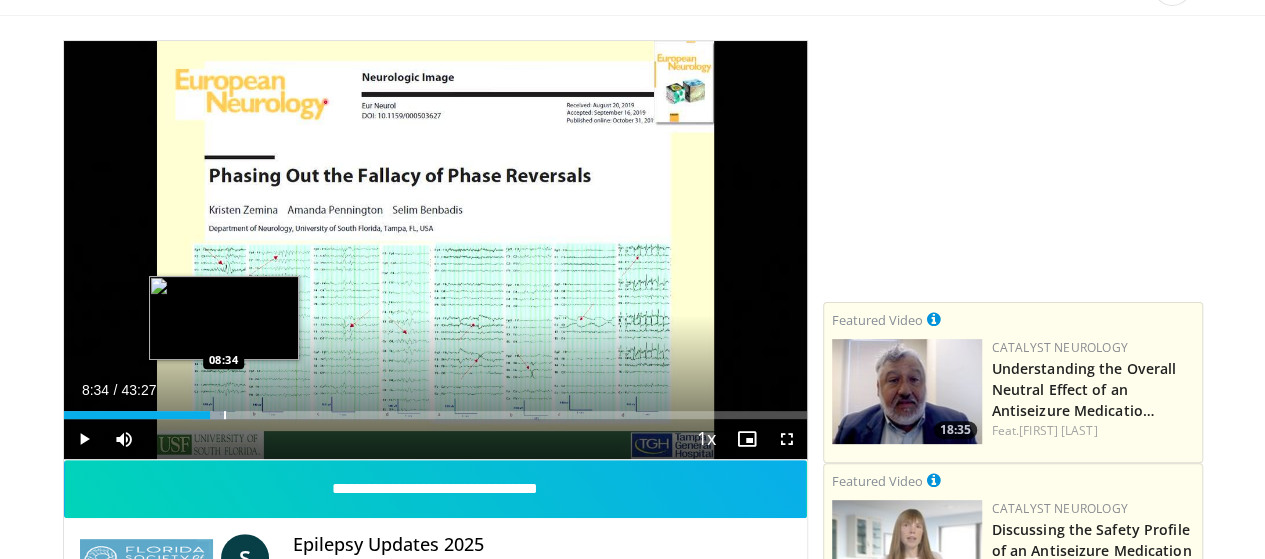 click at bounding box center (225, 415) 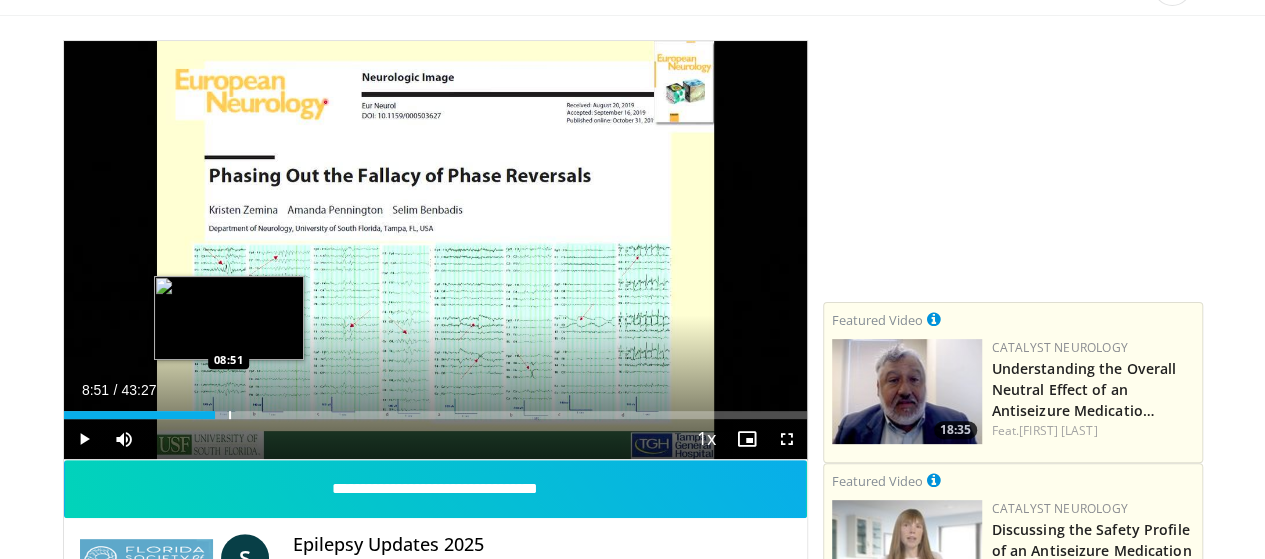 click at bounding box center (230, 415) 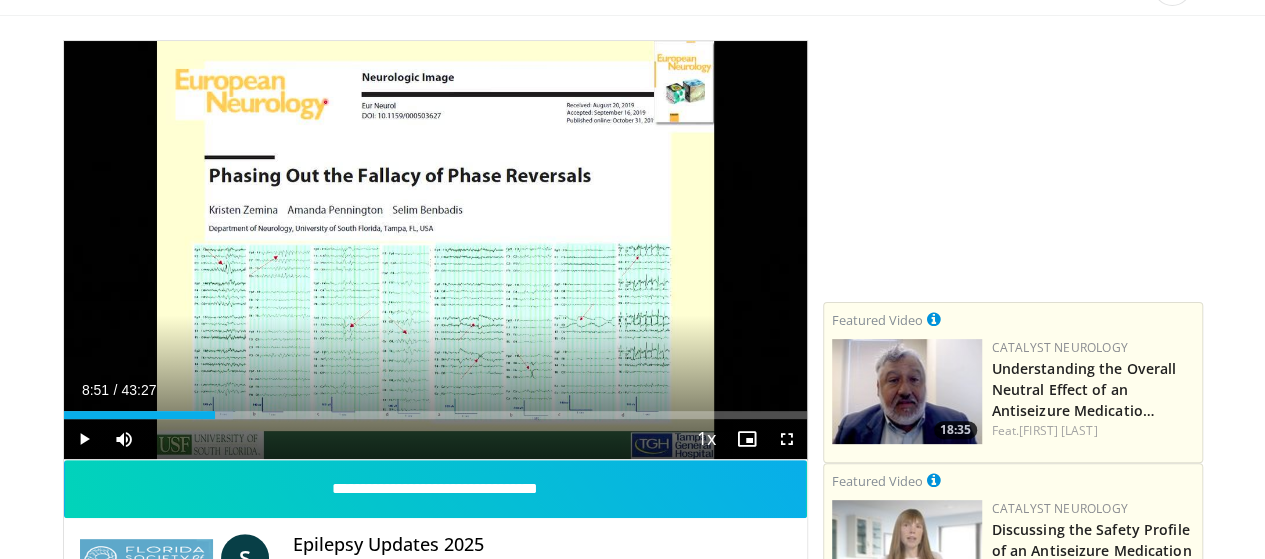 click on "Current Time  8:51 / Duration  43:27 Play Skip Backward Skip Forward Mute 100% Loaded :  22.83% 08:51 08:41 Stream Type  LIVE Seek to live, currently behind live LIVE   1x Playback Rate 0.5x 0.75x 1x , selected 1.25x 1.5x 1.75x 2x Chapters Chapters Descriptions descriptions off , selected Captions captions settings , opens captions settings dialog captions off , selected Audio Track en (Main) , selected Fullscreen Enable picture-in-picture mode" at bounding box center [435, 439] 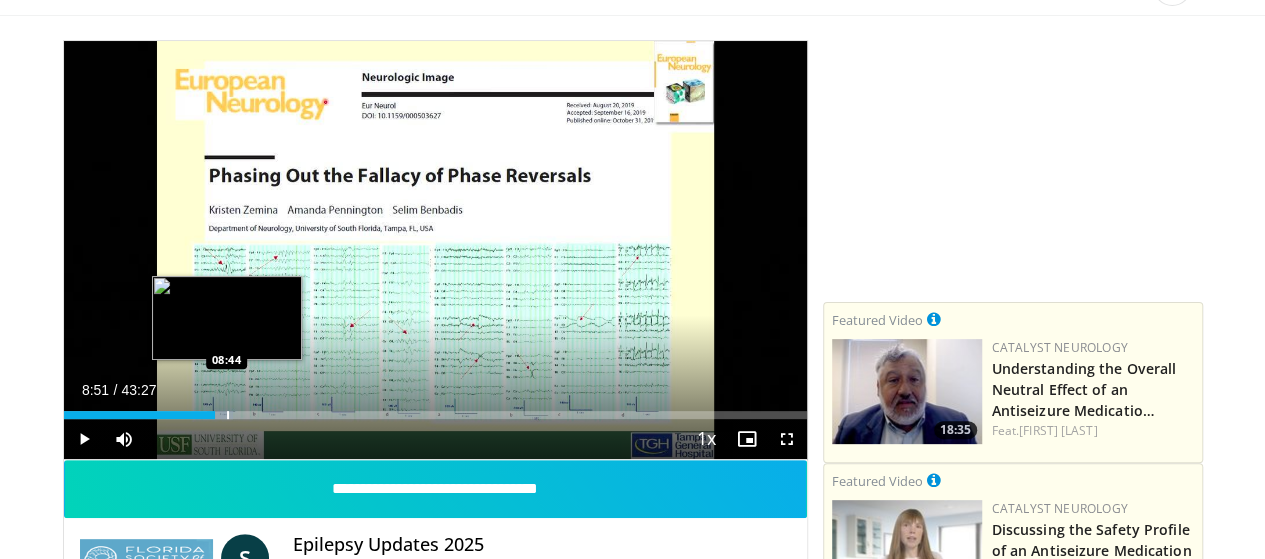 click at bounding box center [228, 415] 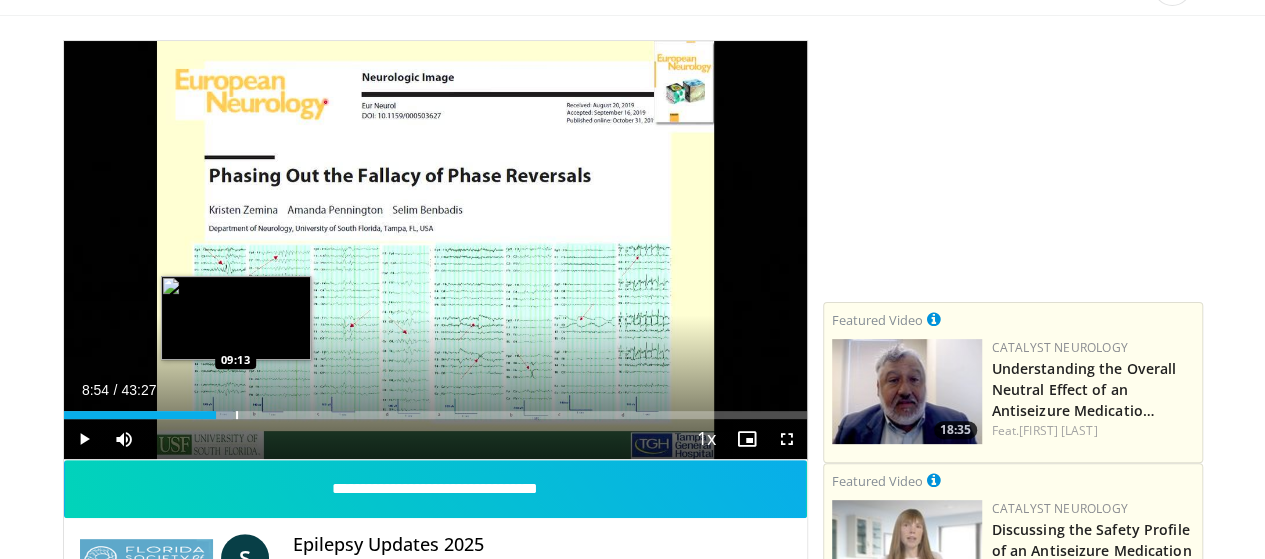 click on "Loaded :  22.83% 08:54 09:13" at bounding box center [435, 409] 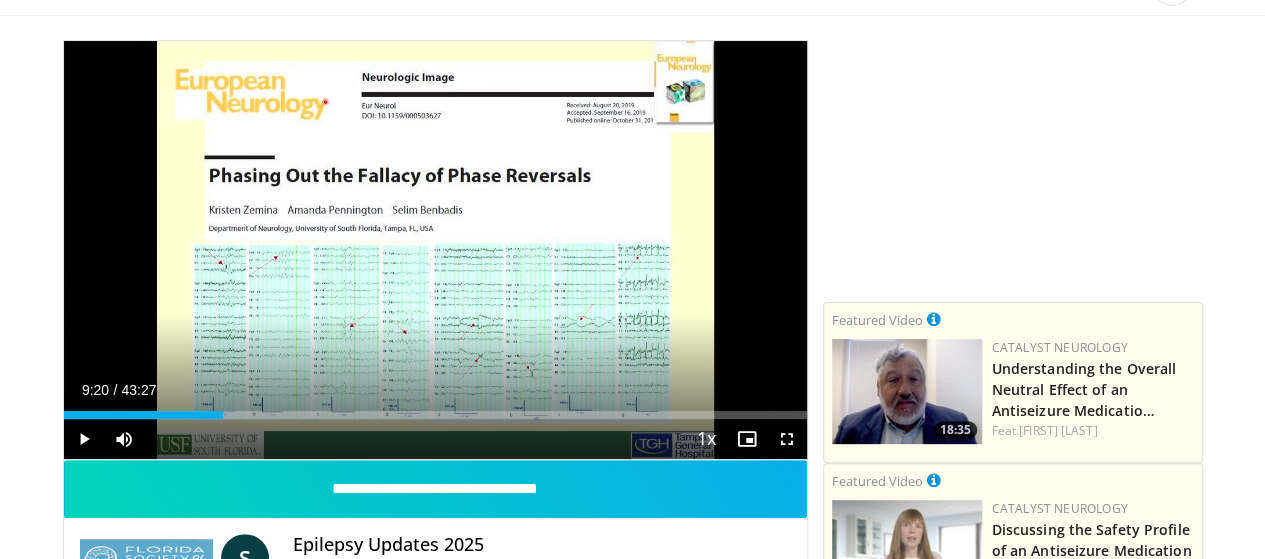 click on "Loaded :  22.83% 09:20 09:13" at bounding box center [435, 409] 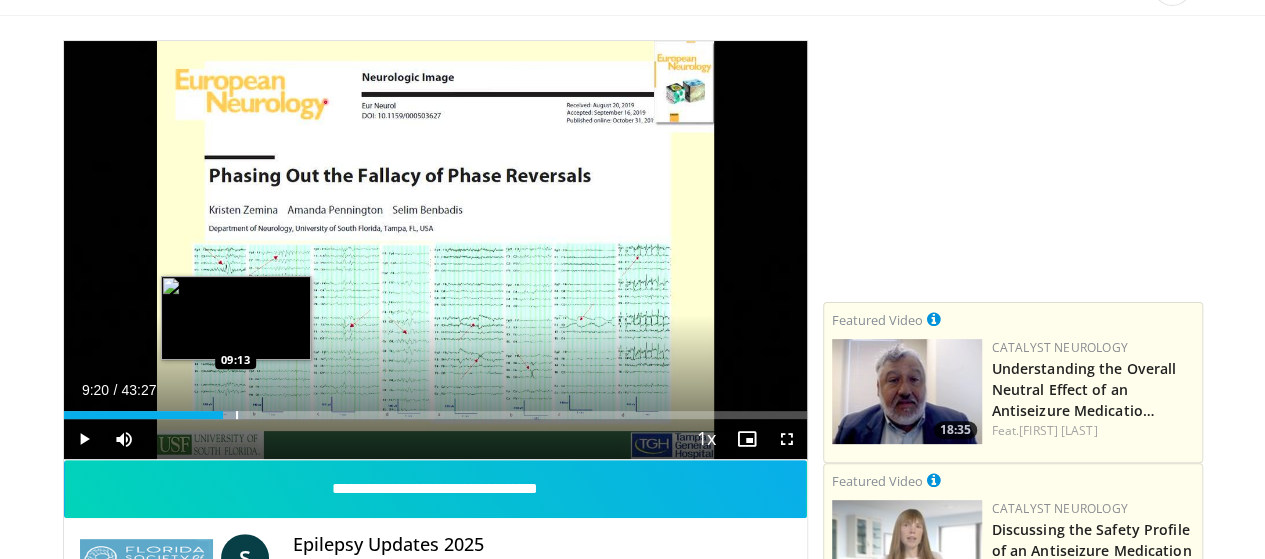 click on "Loaded :  23.97% 09:20 09:13" at bounding box center (435, 409) 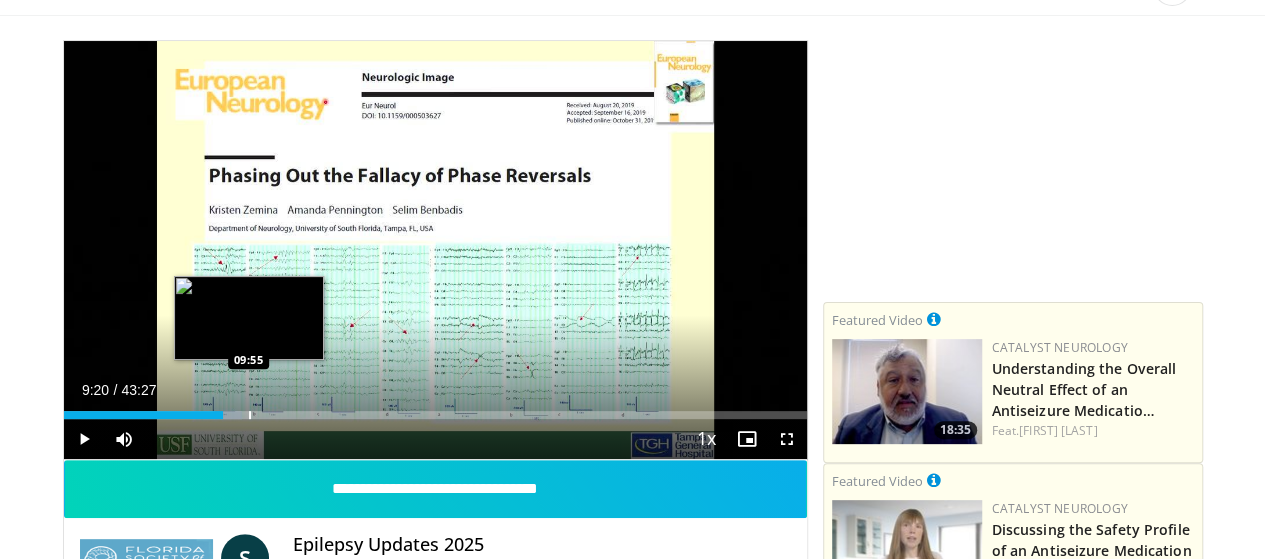 click at bounding box center (250, 415) 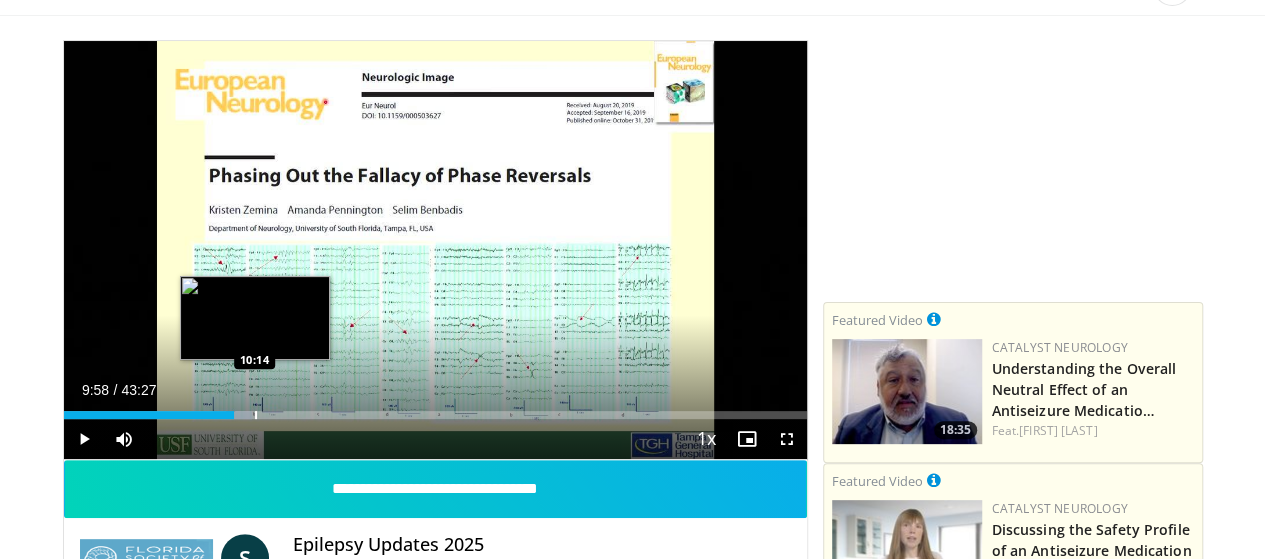 click at bounding box center (256, 415) 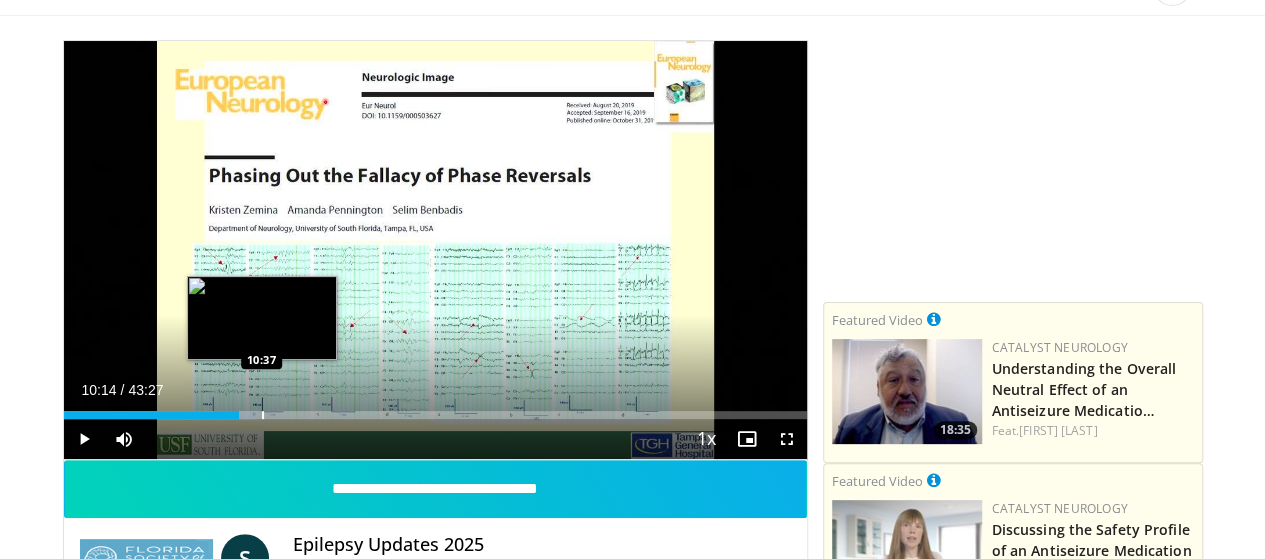 click at bounding box center [263, 415] 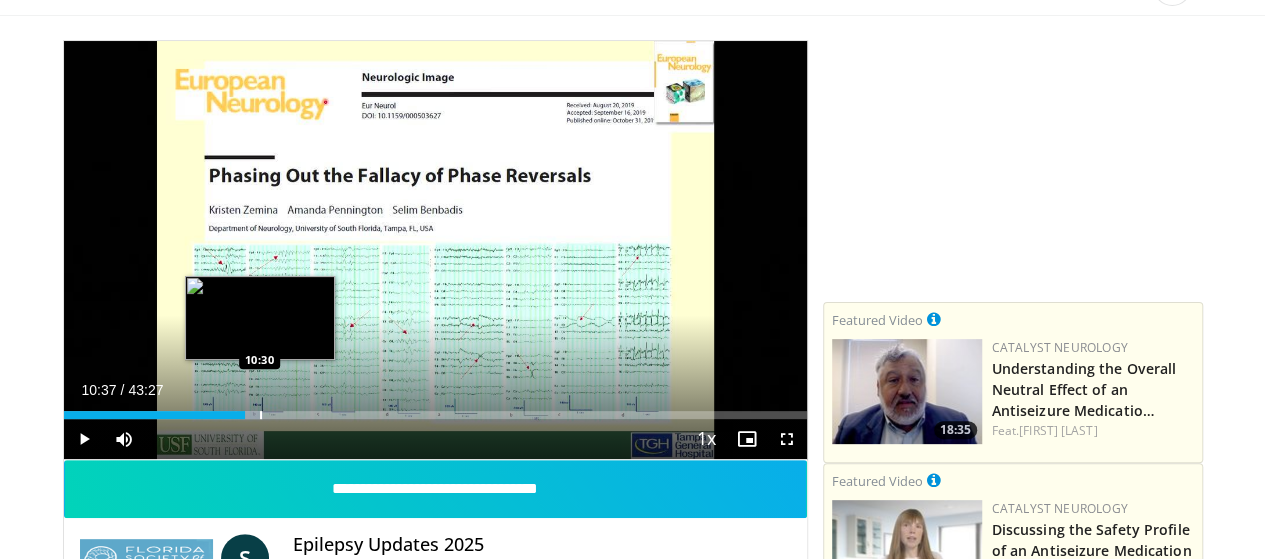 click at bounding box center [261, 415] 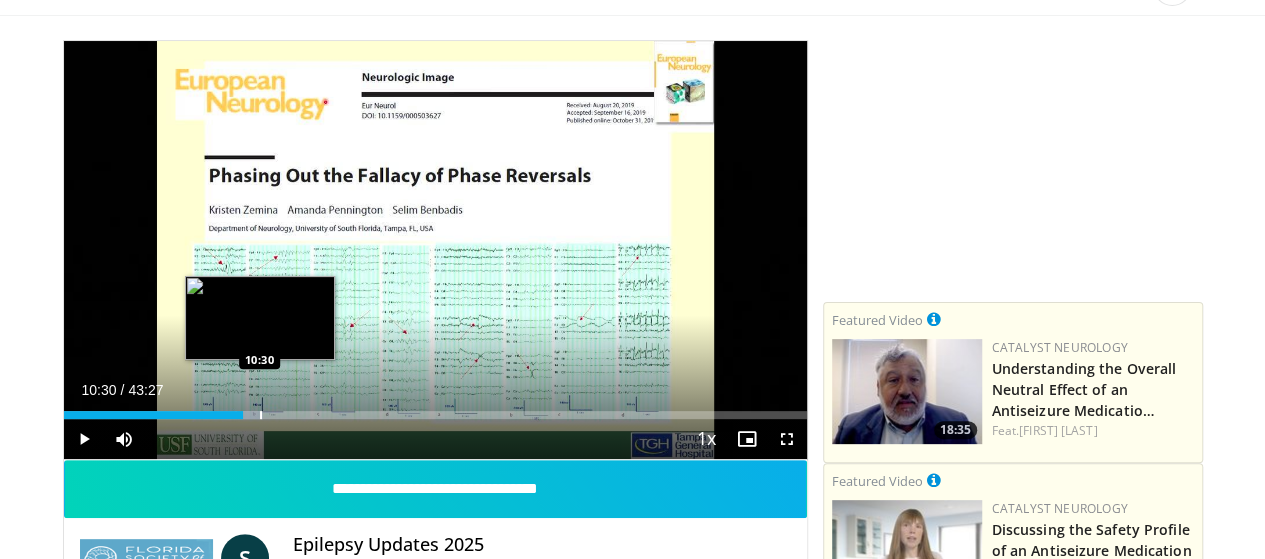 click at bounding box center [261, 415] 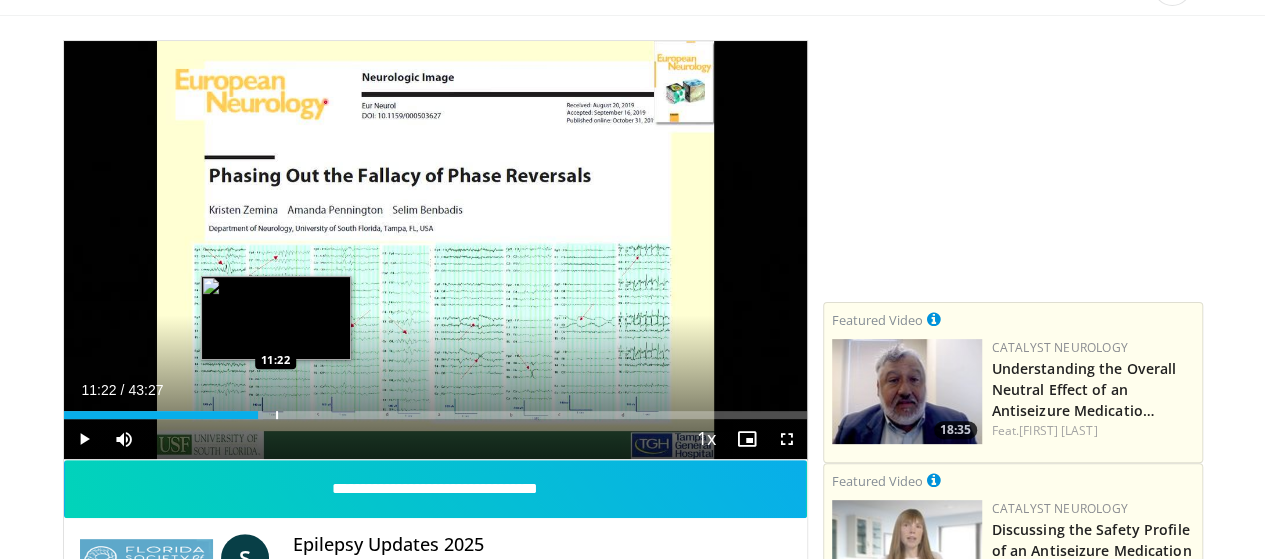 click at bounding box center [277, 415] 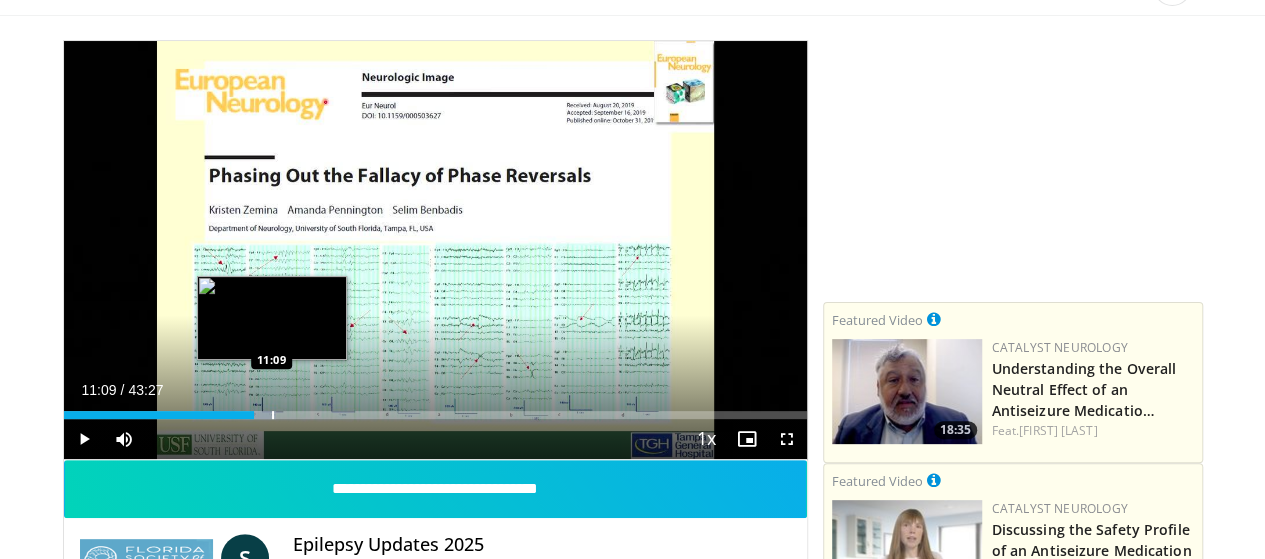 click at bounding box center (273, 415) 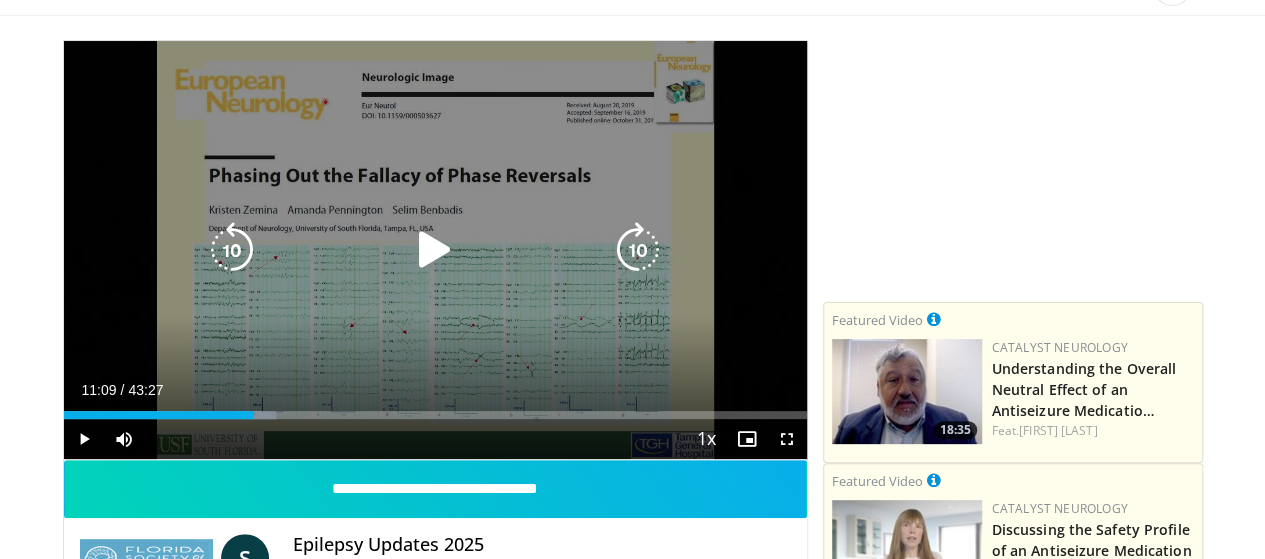drag, startPoint x: 30, startPoint y: 449, endPoint x: 428, endPoint y: 389, distance: 402.4972 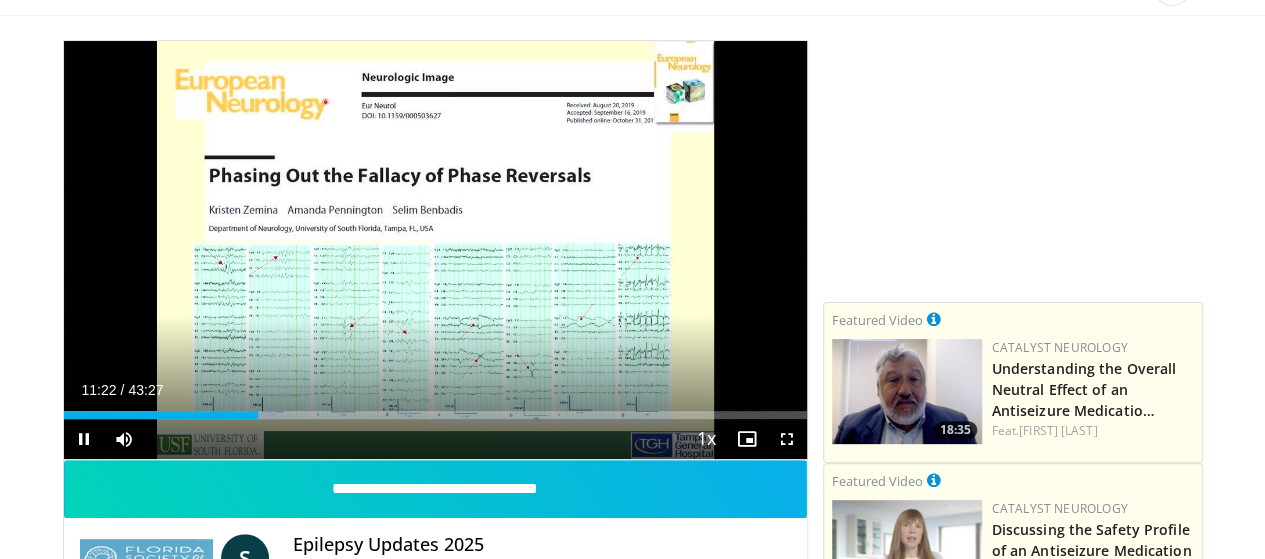 click on "**********" at bounding box center (435, 250) 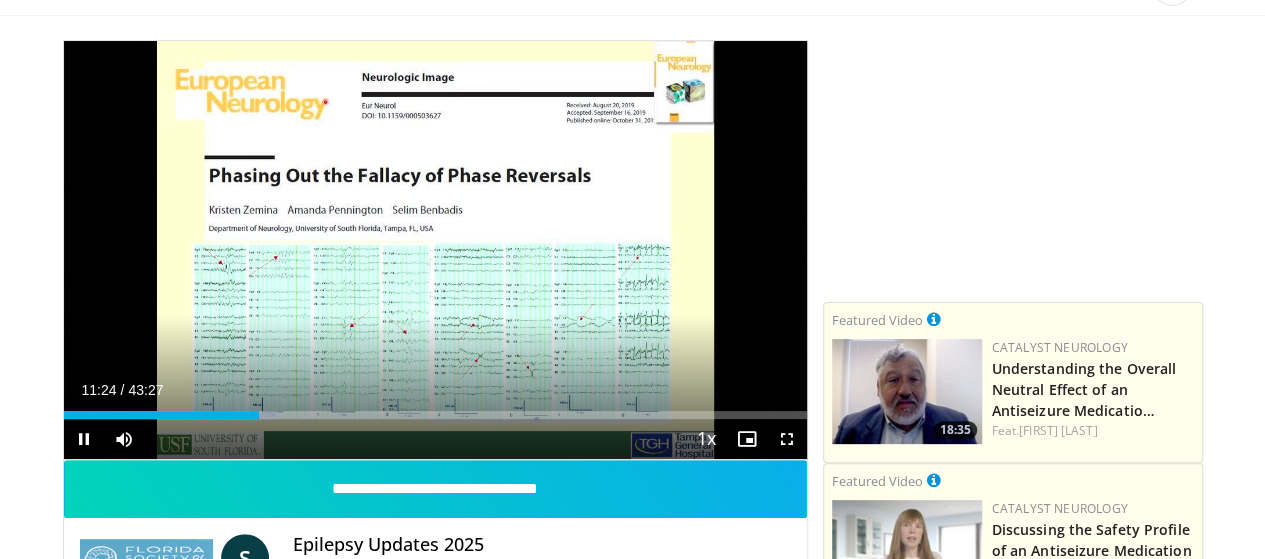 click on "**********" at bounding box center [435, 250] 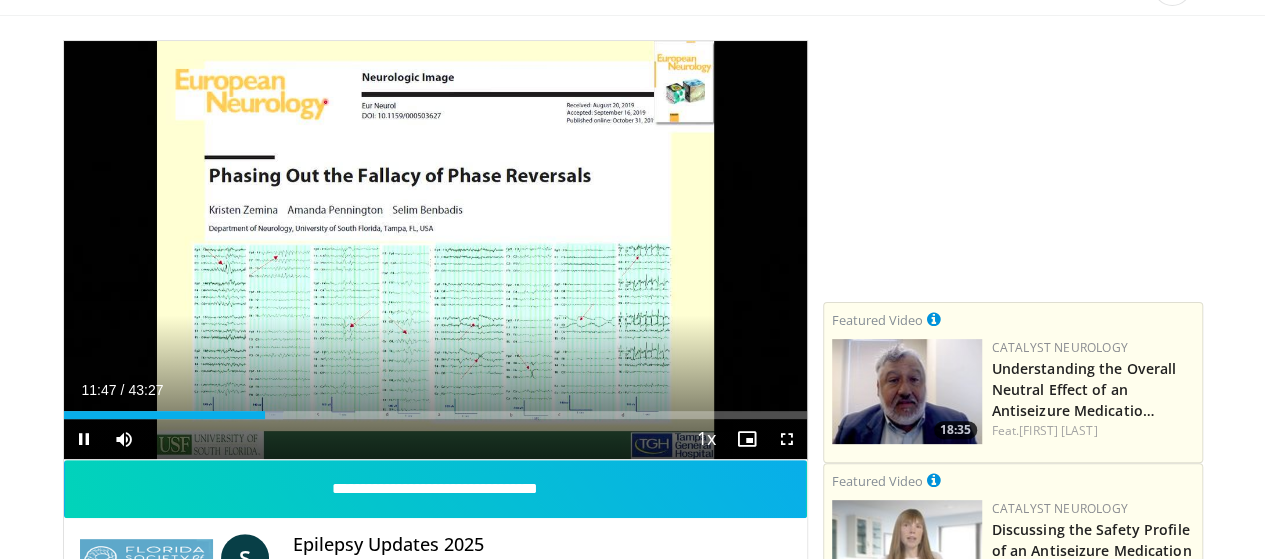 click on "**********" at bounding box center (435, 250) 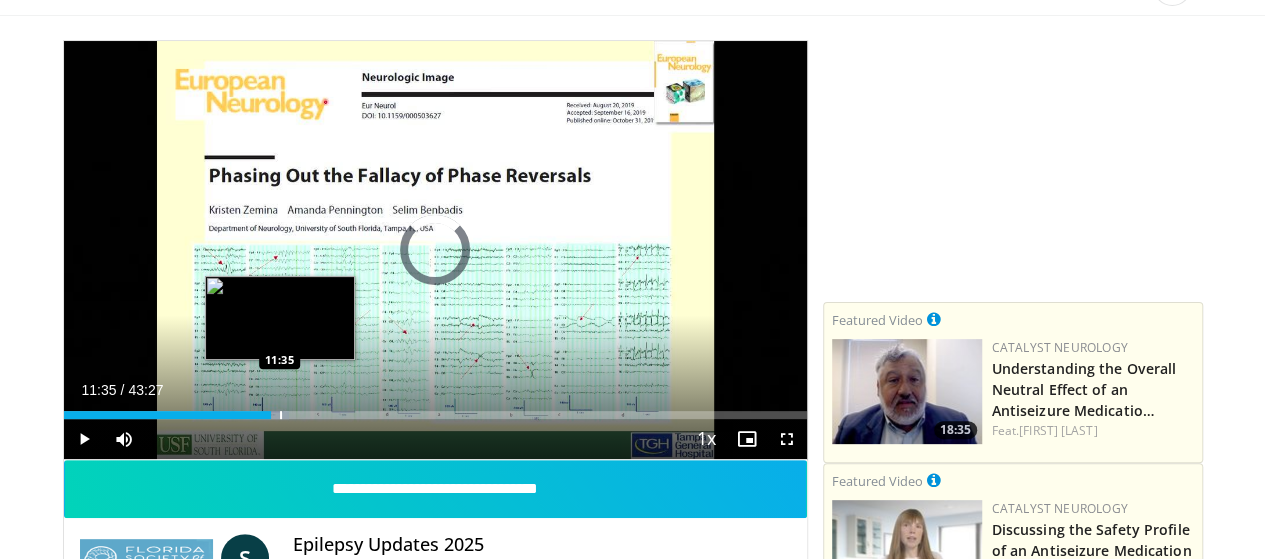click at bounding box center (281, 415) 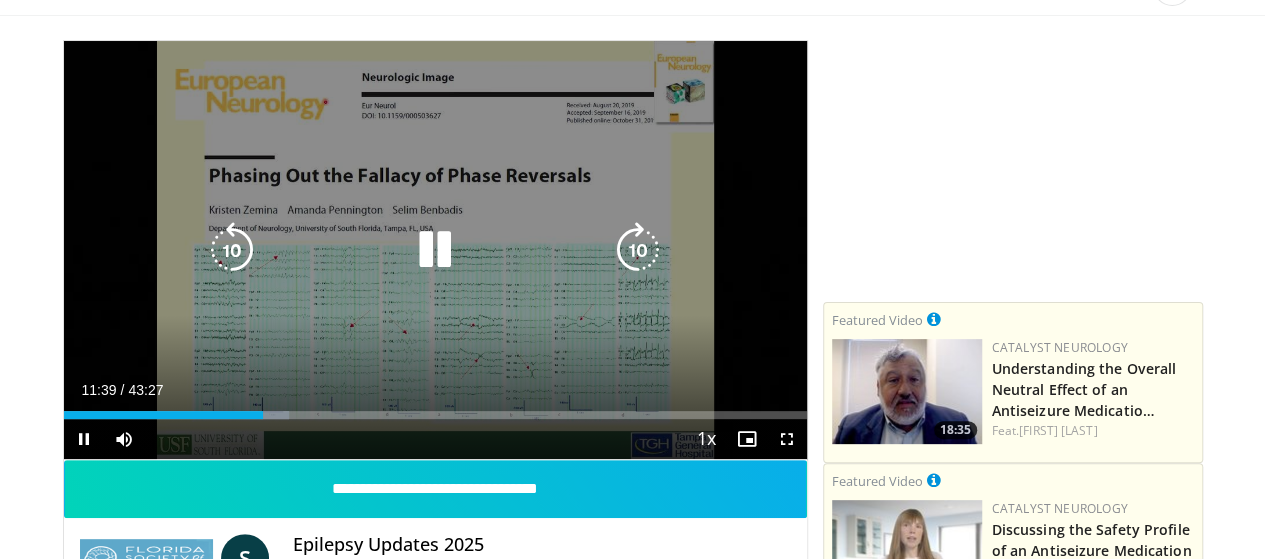 click at bounding box center [435, 250] 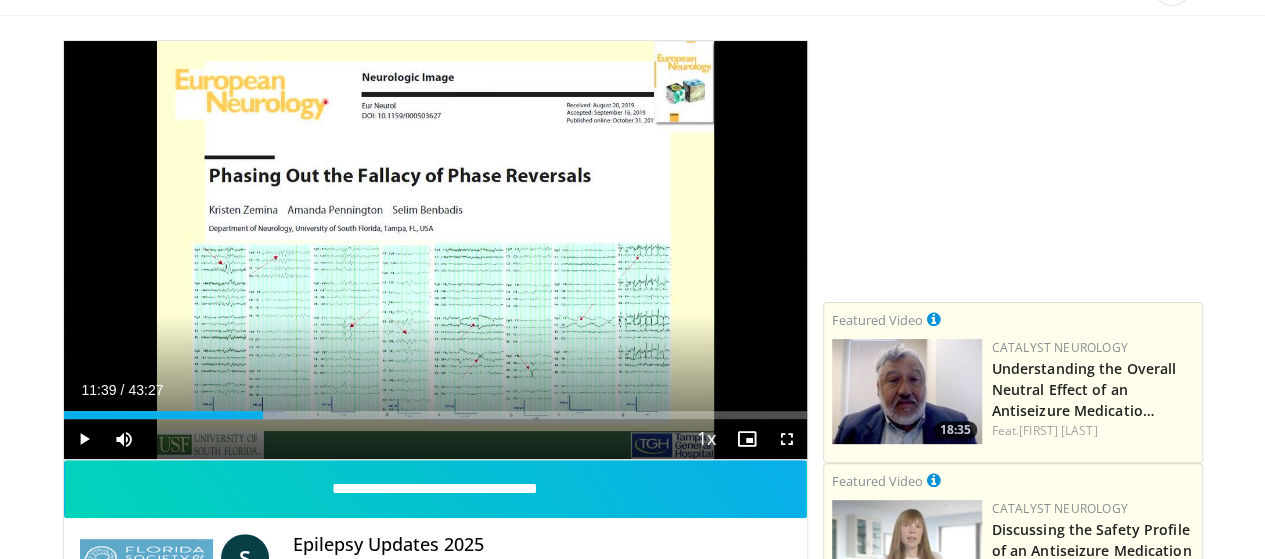click on "10 seconds
Tap to unmute" at bounding box center (435, 250) 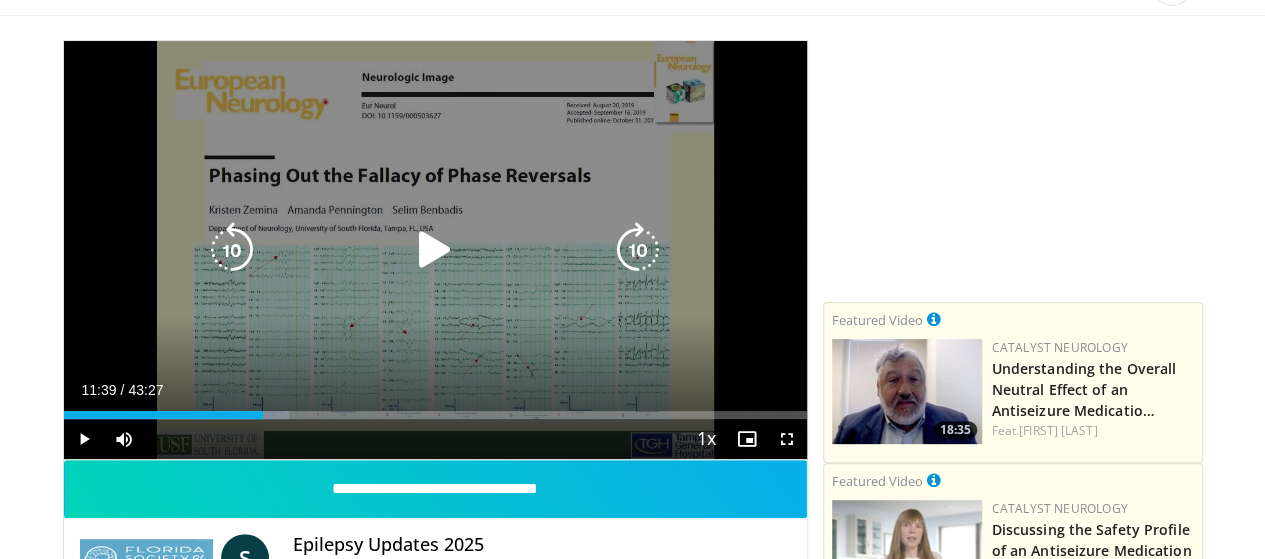 click at bounding box center [435, 250] 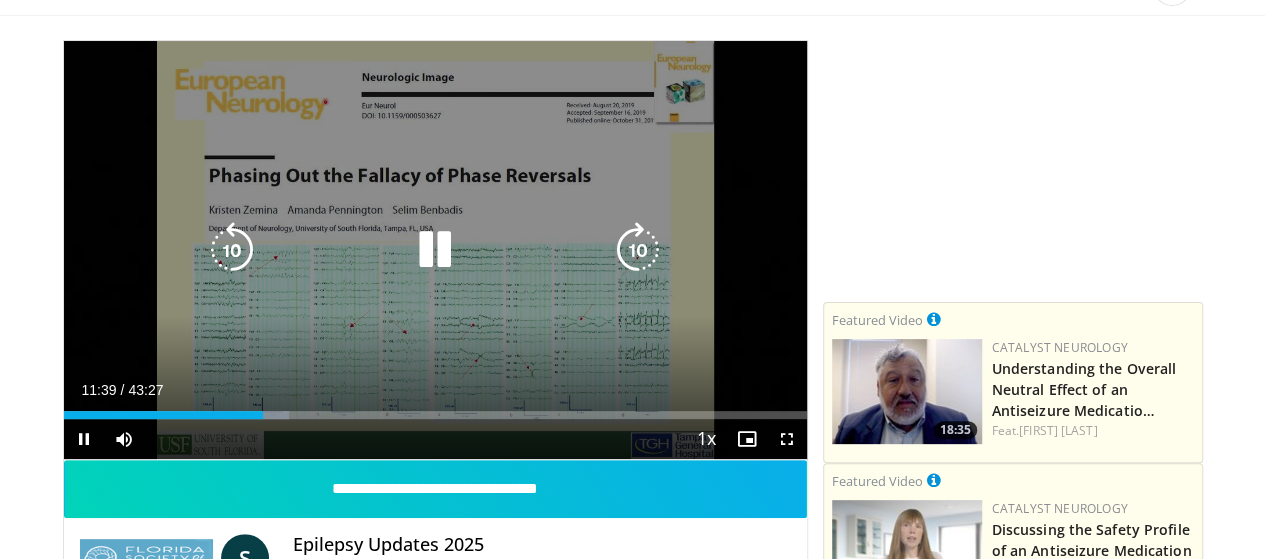 click at bounding box center [435, 250] 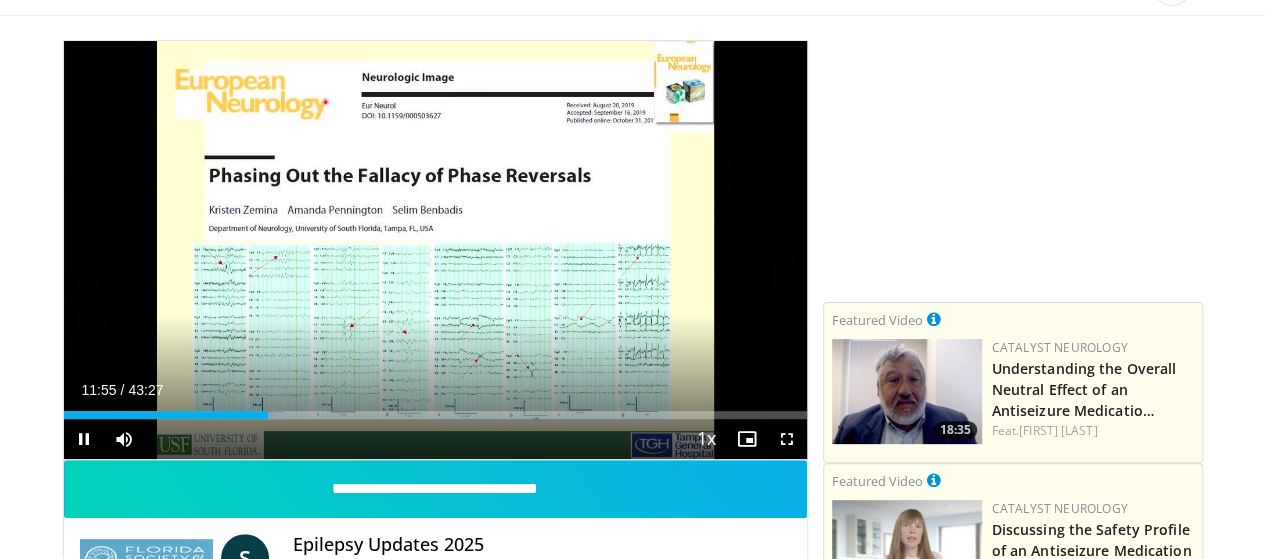 click on "10 seconds
Tap to unmute" at bounding box center [435, 250] 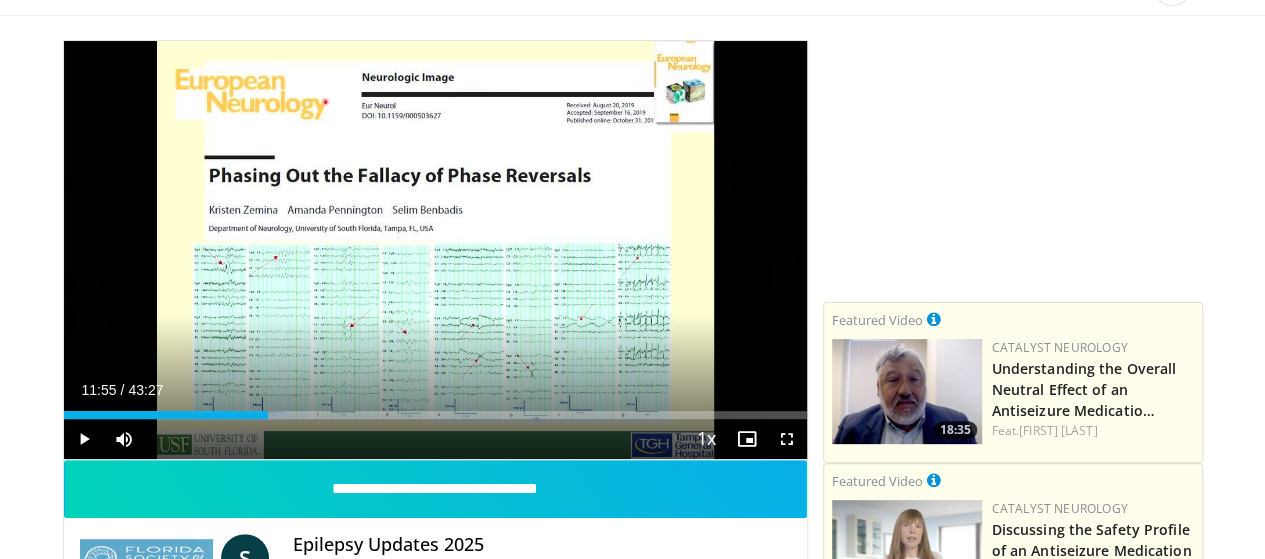 click on "10 seconds
Tap to unmute" at bounding box center [435, 250] 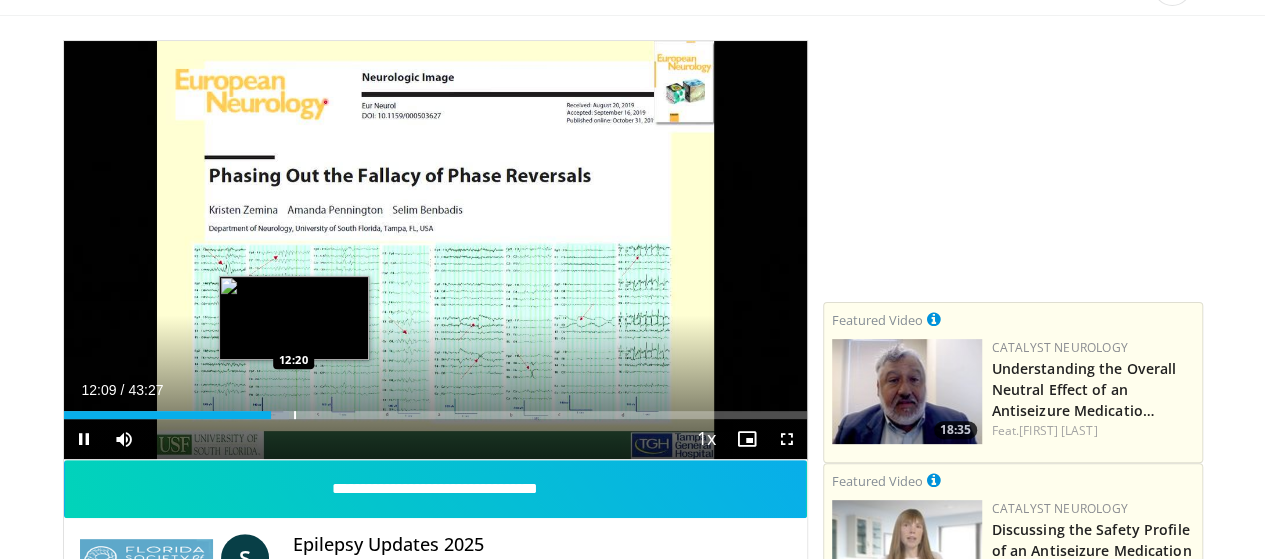 click on "**********" at bounding box center [435, 250] 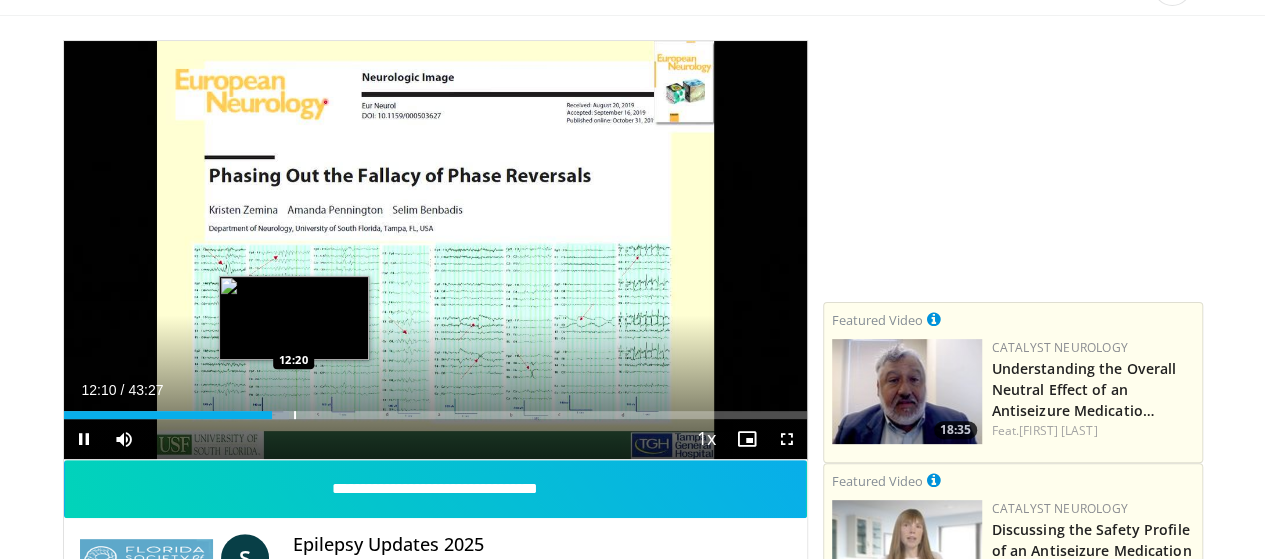 click on "**********" at bounding box center (435, 250) 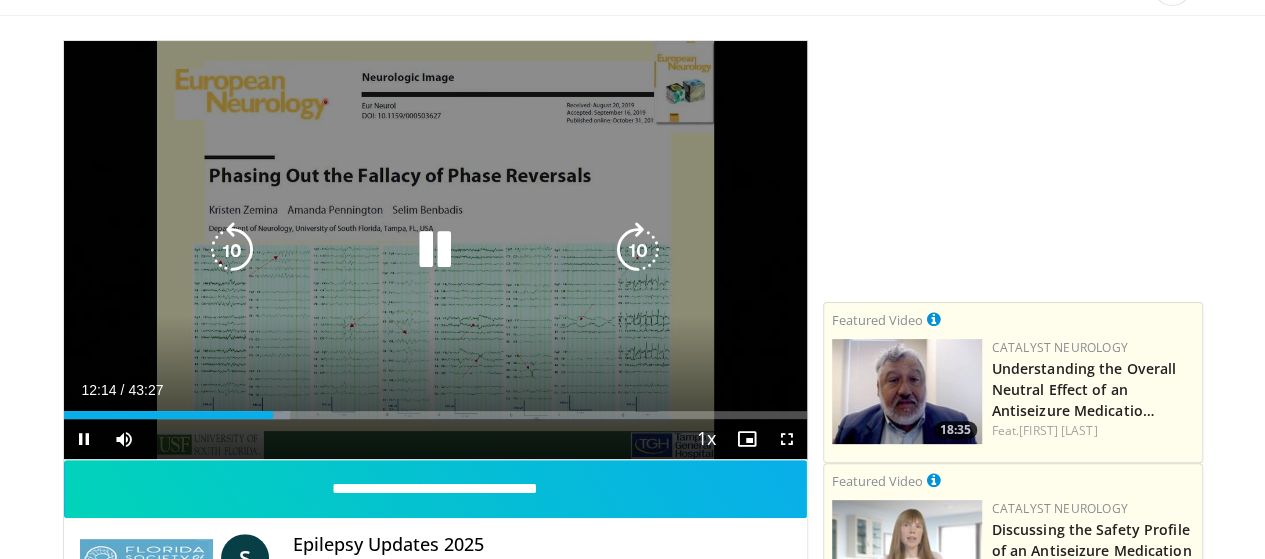 click at bounding box center (435, 250) 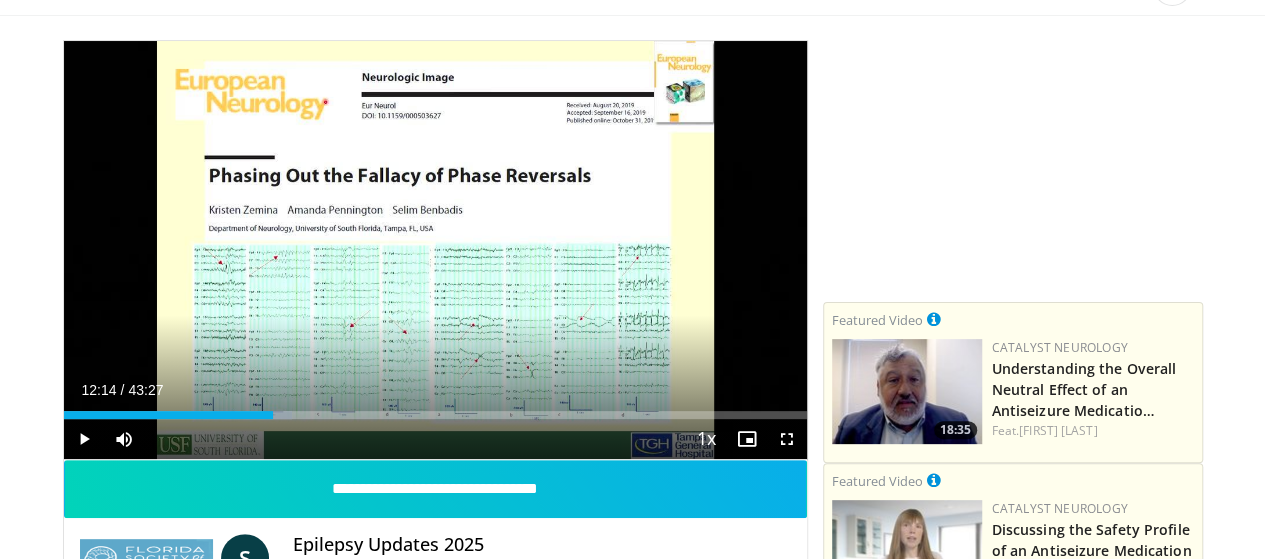 click on "10 seconds
Tap to unmute" at bounding box center (435, 250) 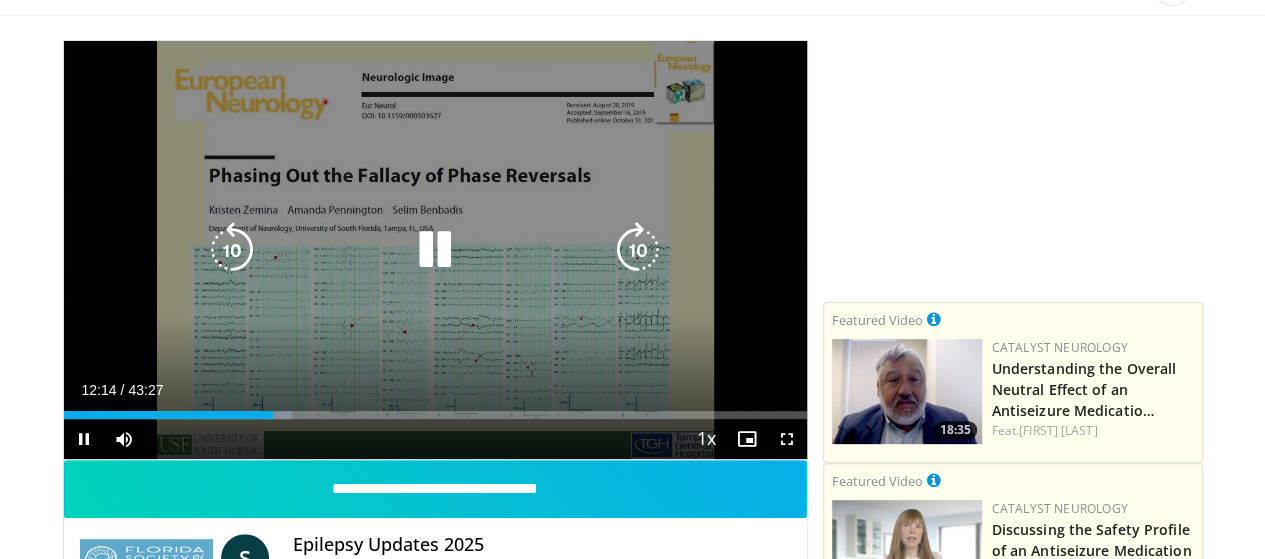 click on "10 seconds
Tap to unmute" at bounding box center (435, 250) 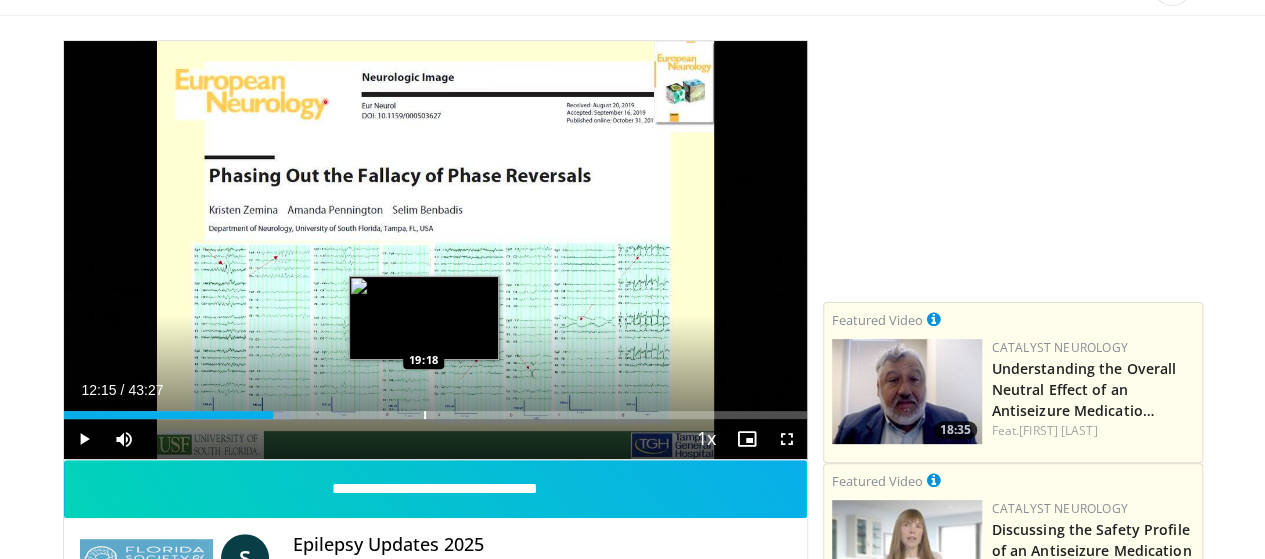 click on "Loaded :  30.69% 12:15 19:18" at bounding box center [435, 415] 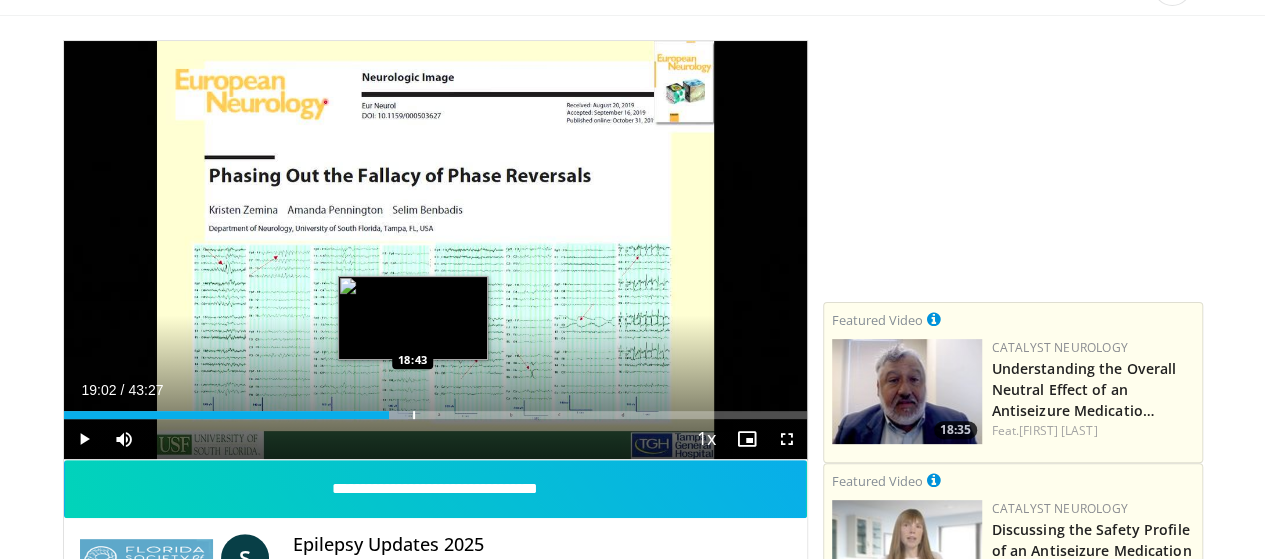 drag, startPoint x: 444, startPoint y: 461, endPoint x: 361, endPoint y: 449, distance: 83.86298 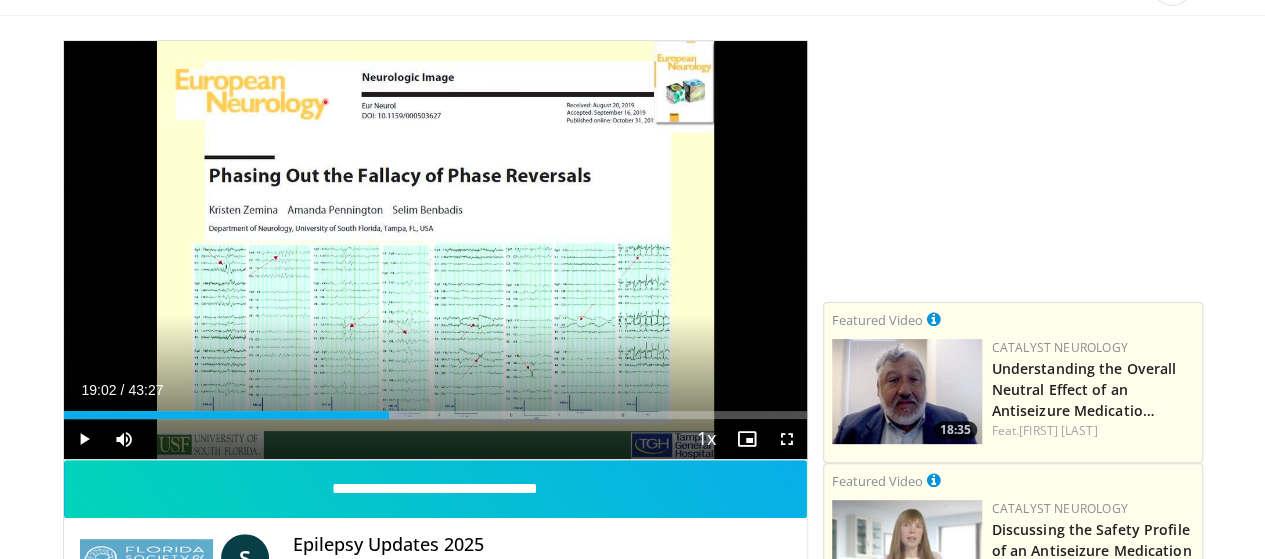 click at bounding box center (413, 415) 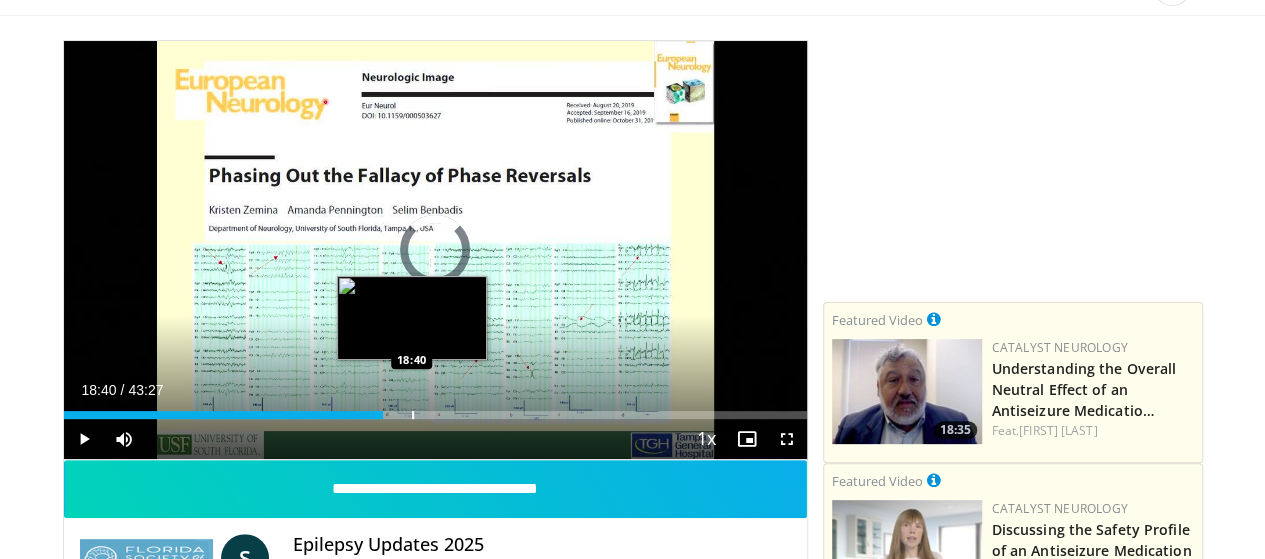 click at bounding box center (413, 415) 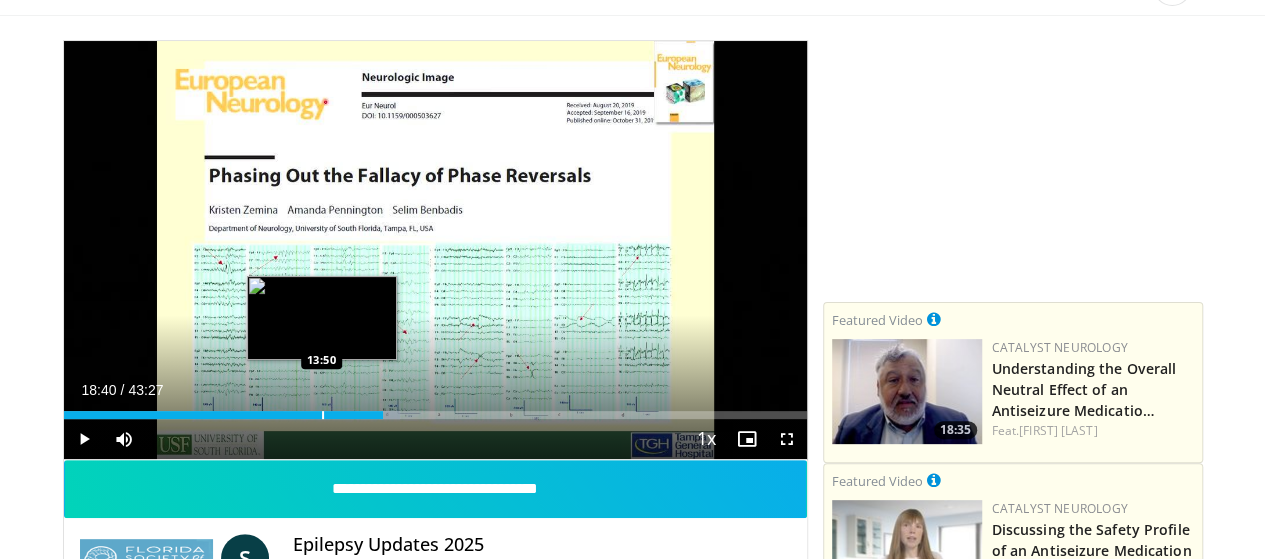 click on "18:40" at bounding box center (223, 415) 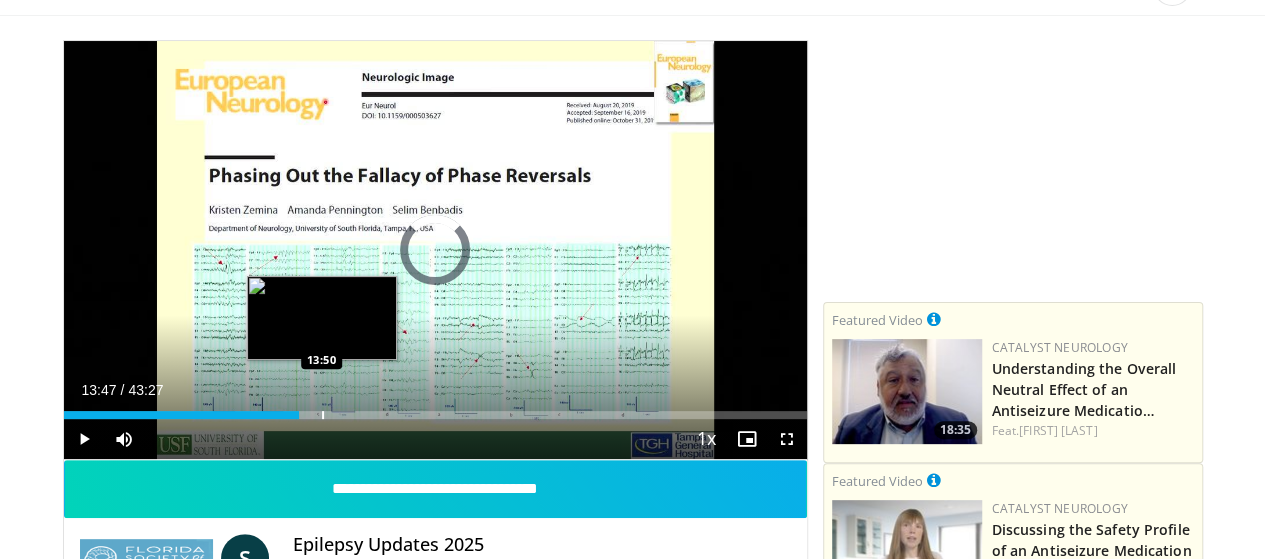 click on "13:47" at bounding box center (182, 415) 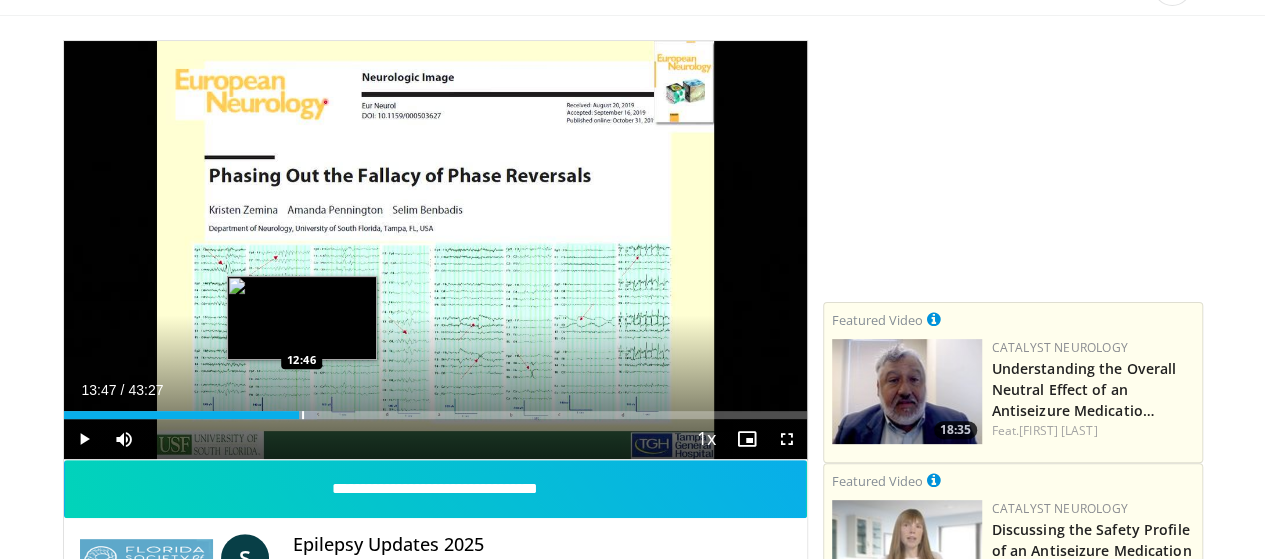 click at bounding box center [303, 415] 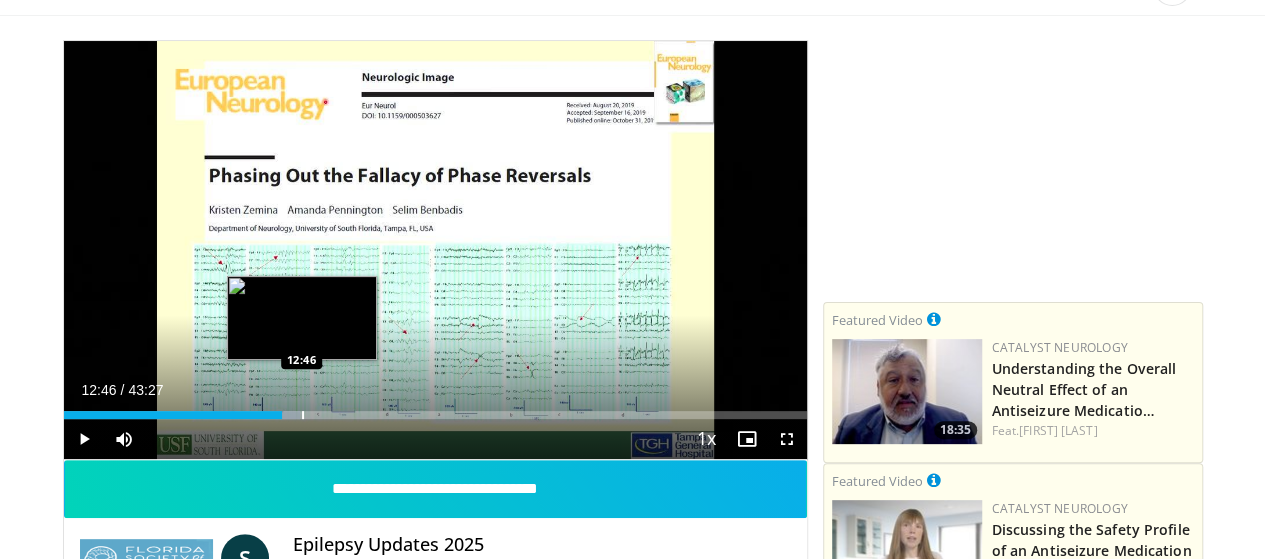 click at bounding box center [303, 415] 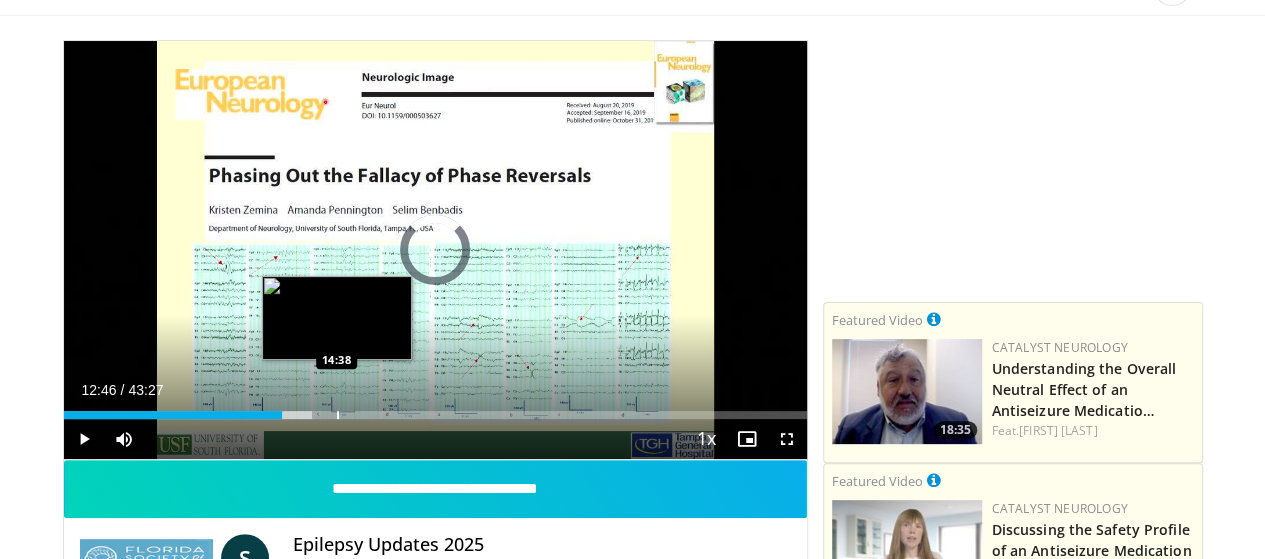 click at bounding box center (338, 415) 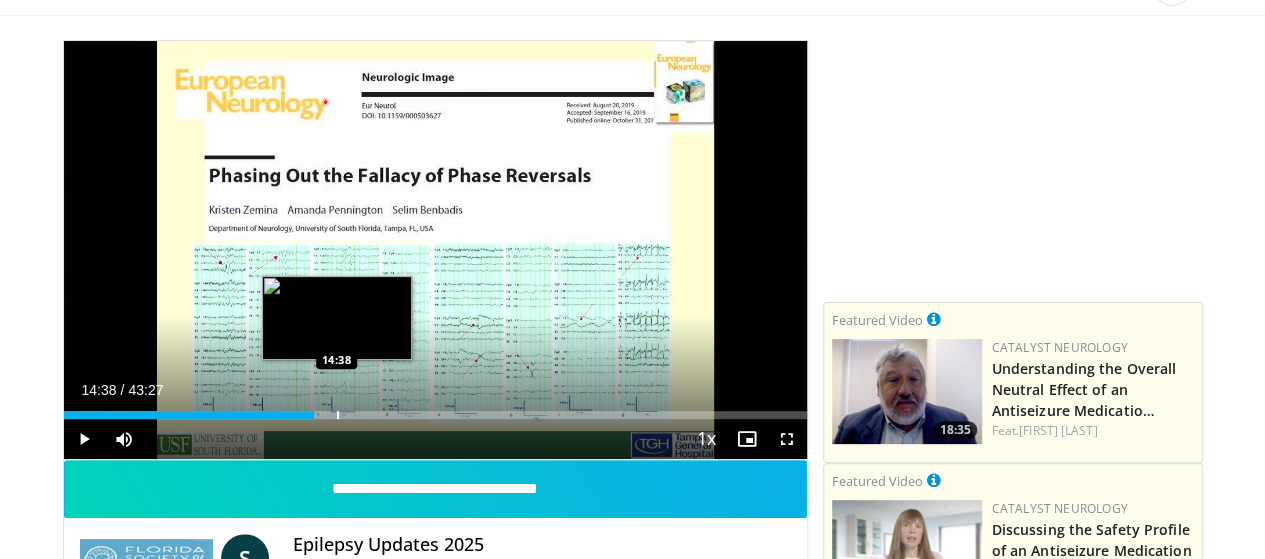 click at bounding box center (338, 415) 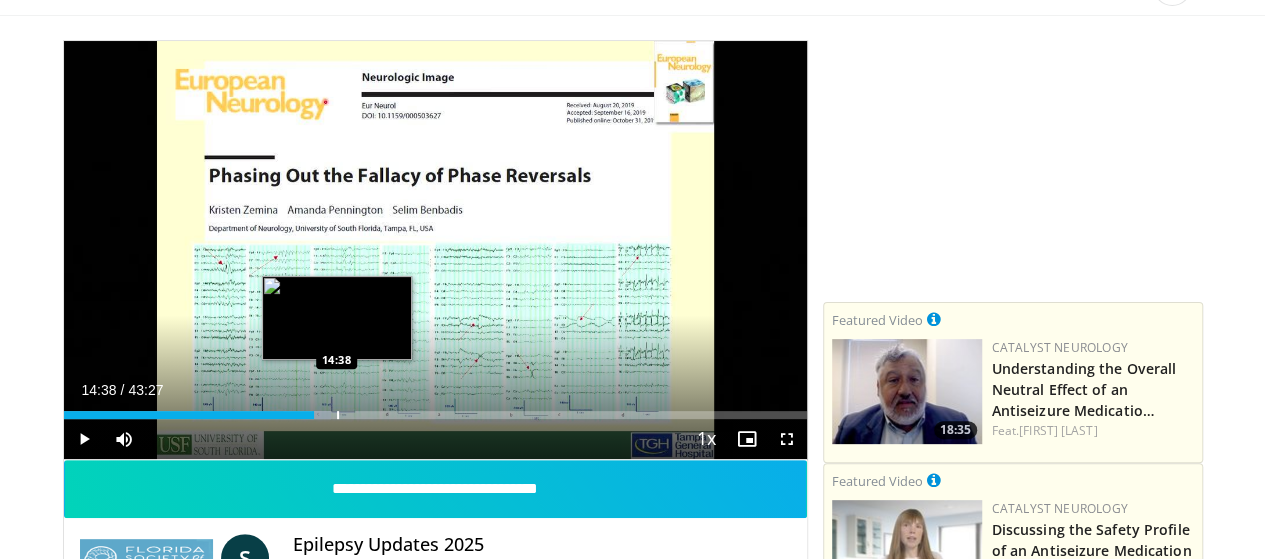 click at bounding box center (338, 415) 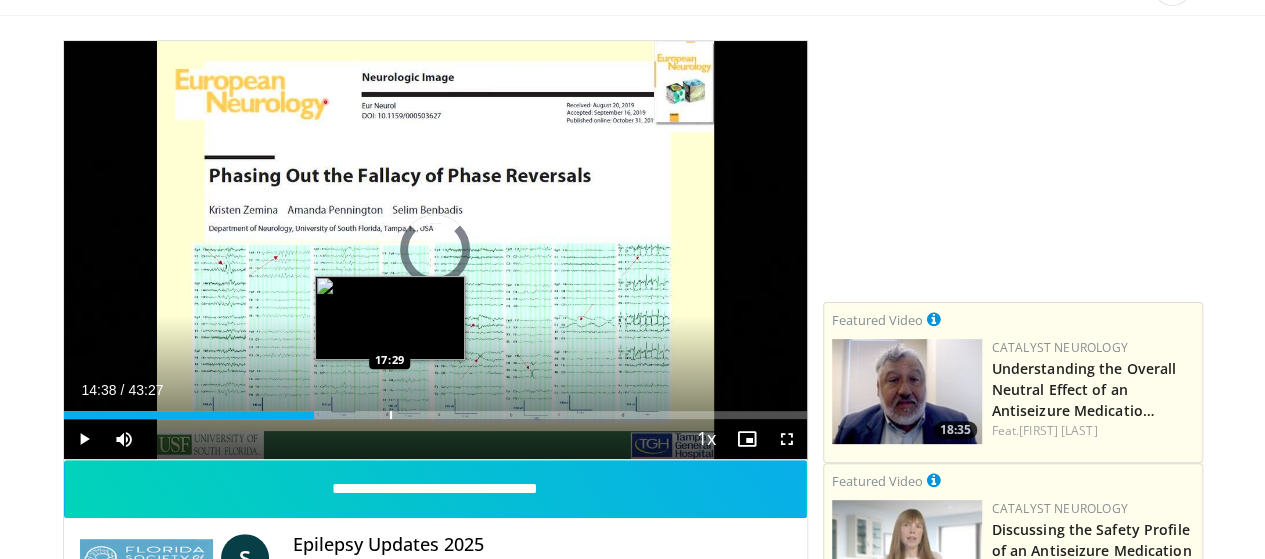 click at bounding box center [391, 415] 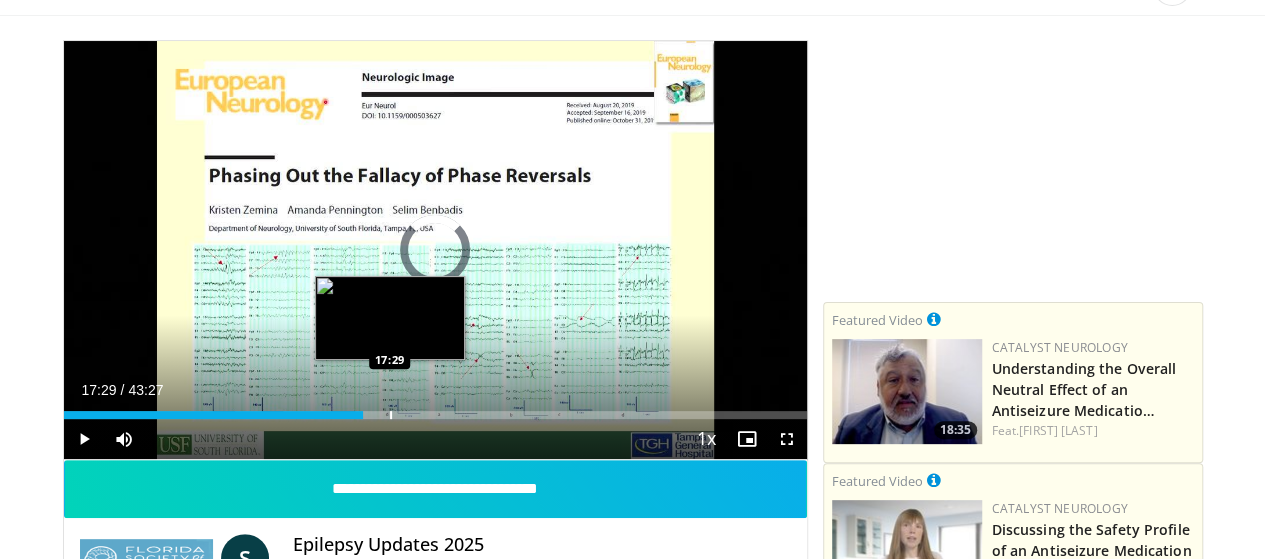 click at bounding box center [391, 415] 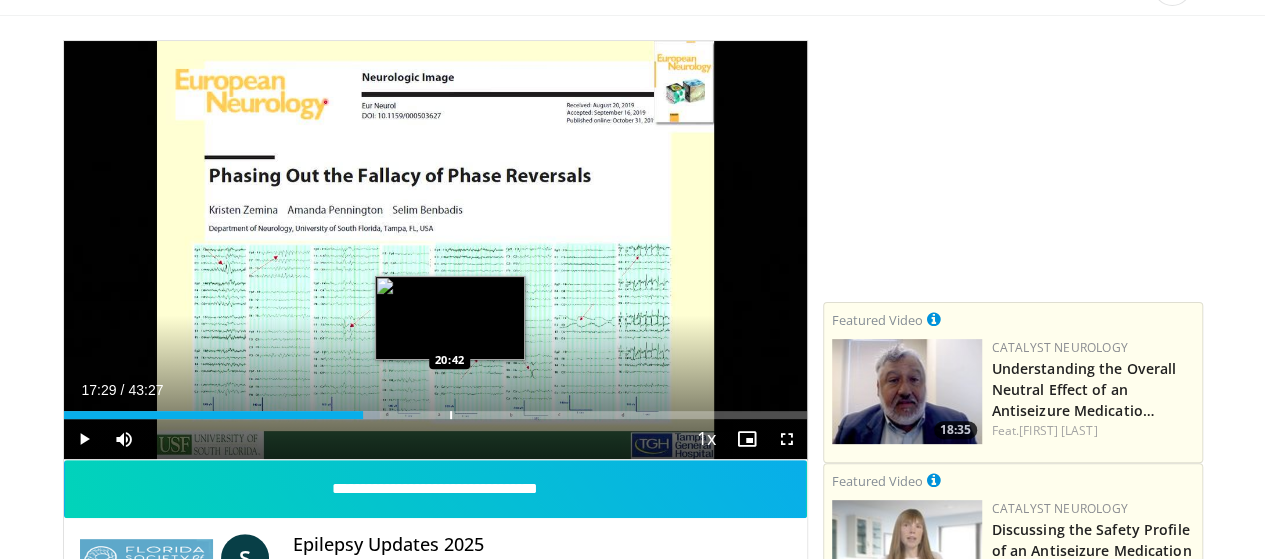 click at bounding box center (451, 415) 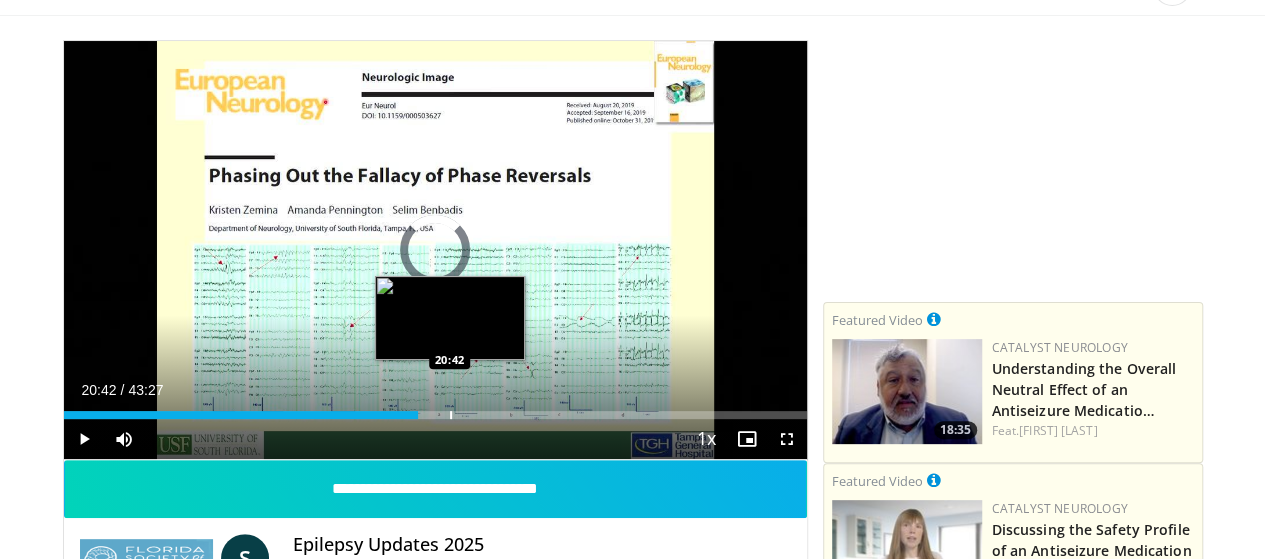 click at bounding box center [451, 415] 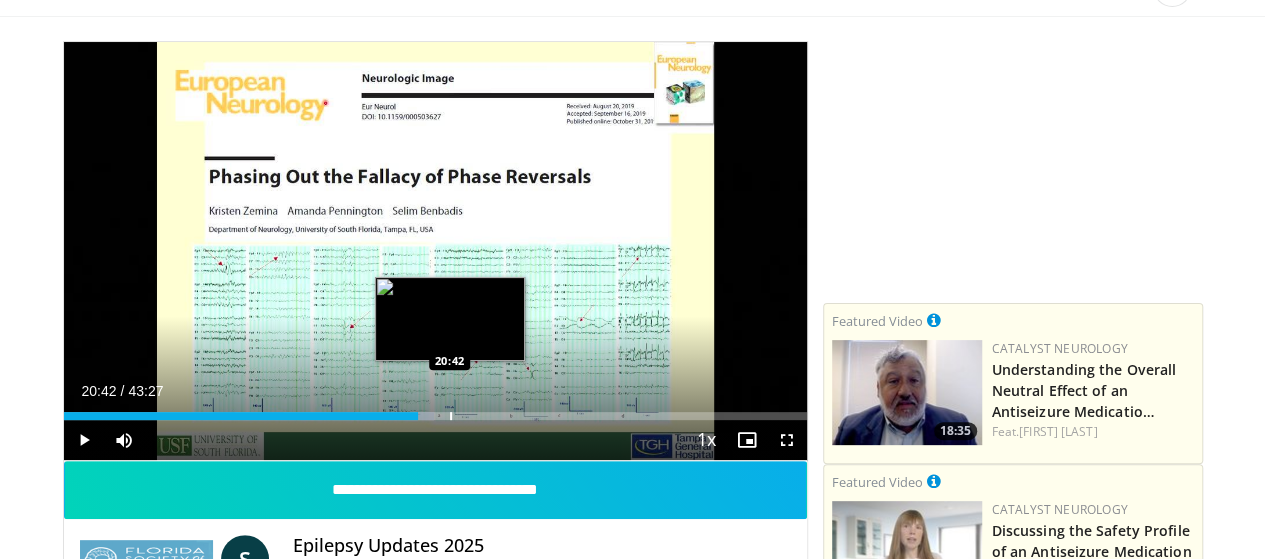 scroll, scrollTop: 109, scrollLeft: 0, axis: vertical 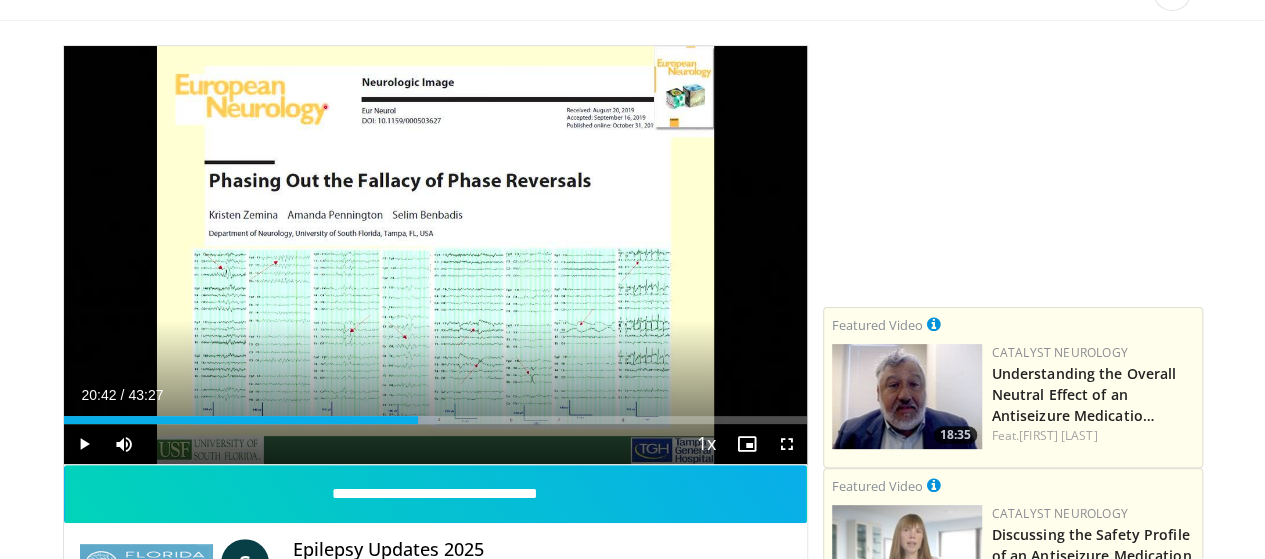click on "Current Time  20:42 / Duration  43:27" at bounding box center [435, 395] 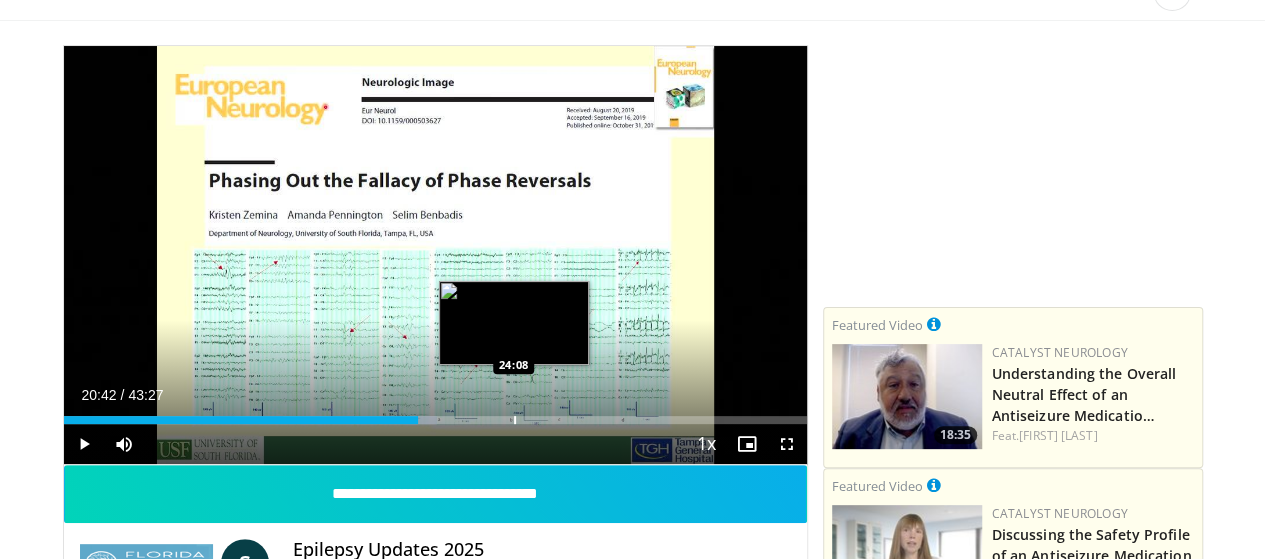 click on "Loaded :  50.22% 20:42 24:08" at bounding box center [435, 414] 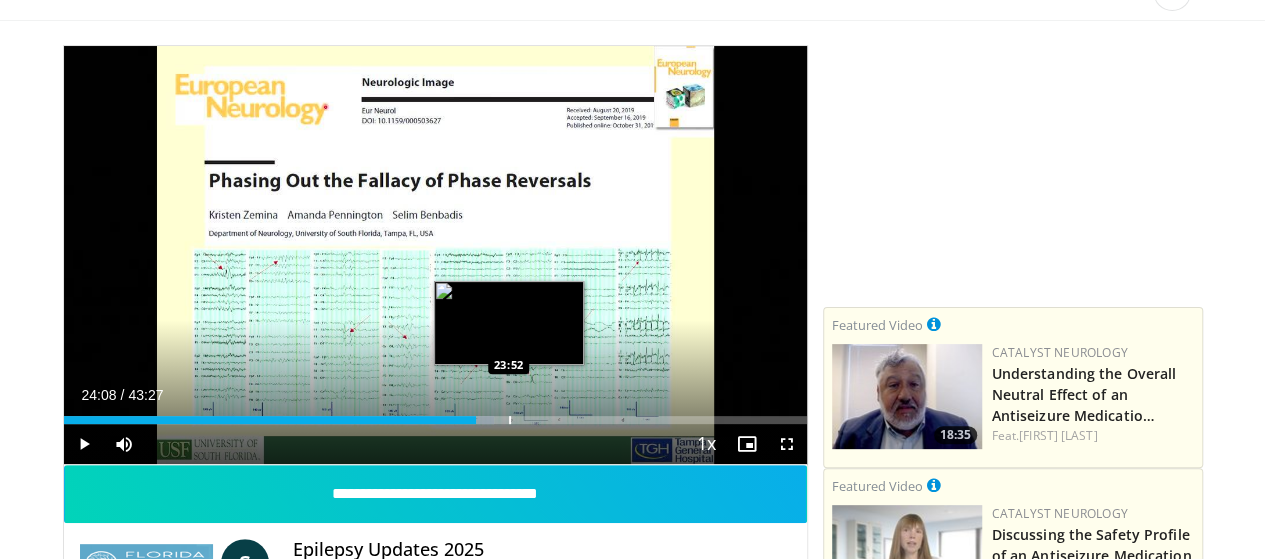 click at bounding box center [510, 420] 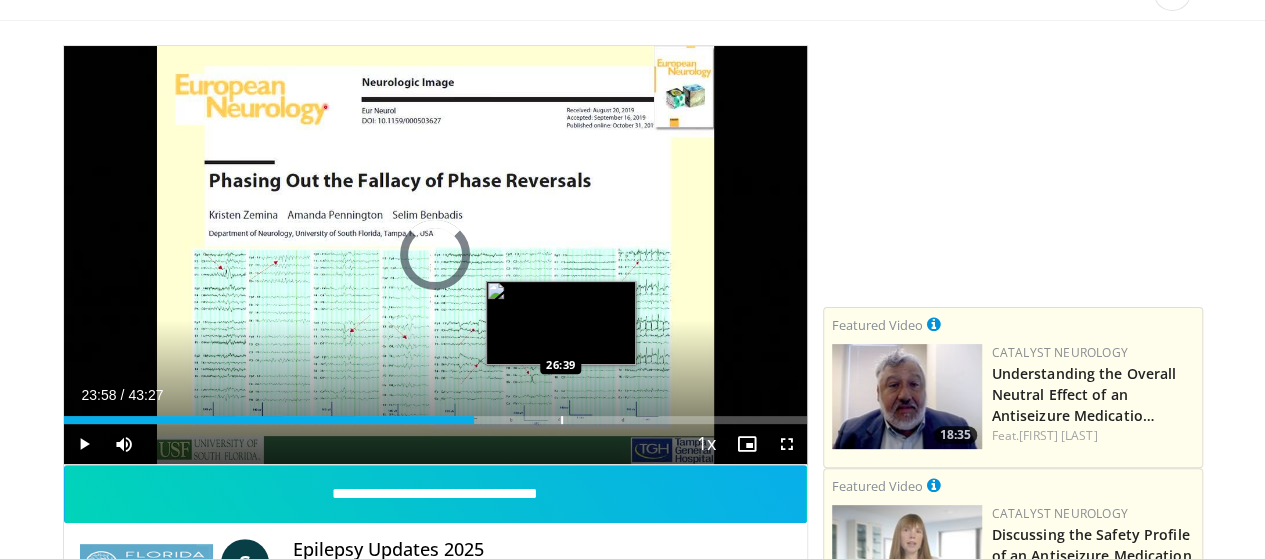click on "Loaded :  0.00% 23:58 26:39" at bounding box center [435, 414] 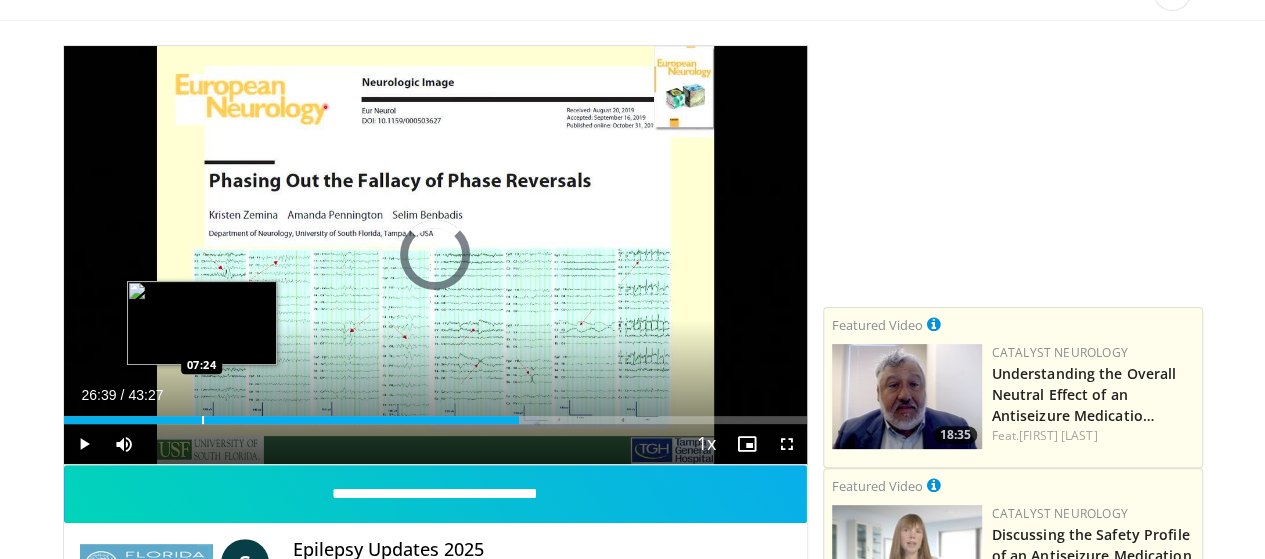 click at bounding box center [203, 420] 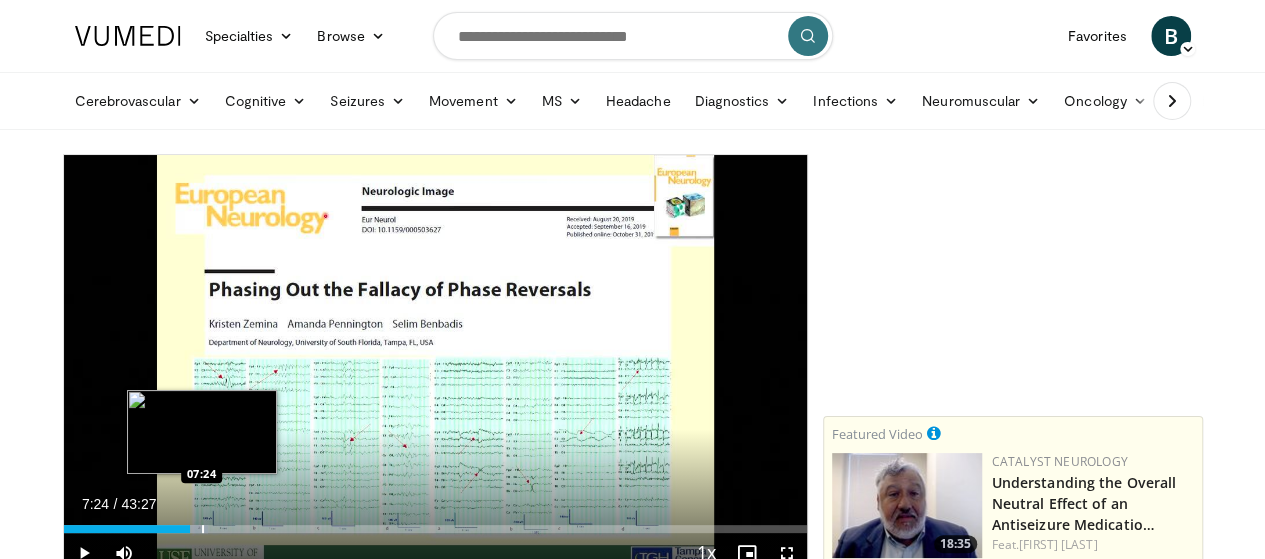 scroll, scrollTop: 8, scrollLeft: 0, axis: vertical 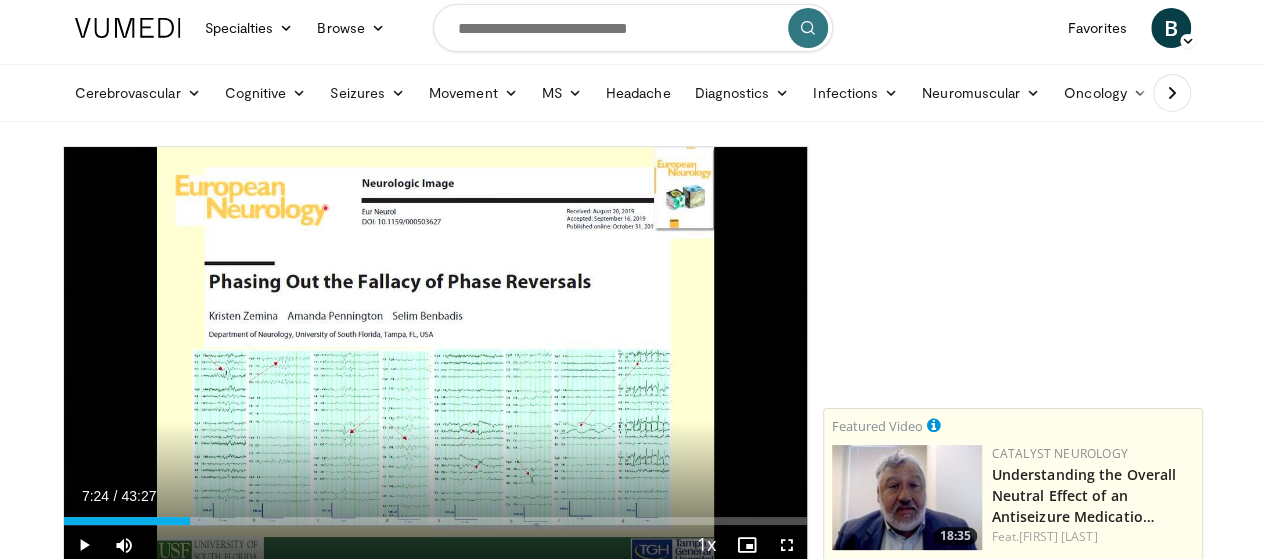 click on "Cerebrovascular
Ischemic Stroke
Hemorrhagic Stroke
Stroke Prevention
Arteriovenous Malformation (AVM)
Arteriovenous Fistula
Cavernous Hemangiomas
Developmental Venous Anomalies (DVAs)
Subdural Hemorrhage
Cerebral Aneurysm
Cerebral Amyloid Angiopathy
CNS Vasculitis
Cognitive
Alzheimer's Disease
Creutzfeldt-Jakob Disease
Frontotemporal dementia (FTD)" at bounding box center [779, 93] 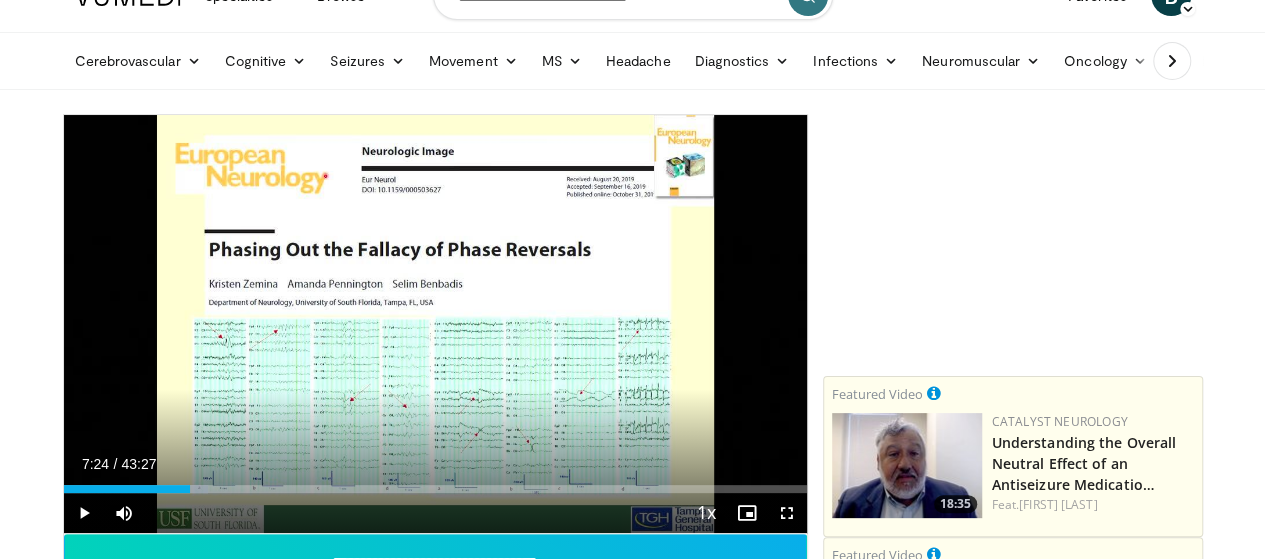 scroll, scrollTop: 80, scrollLeft: 0, axis: vertical 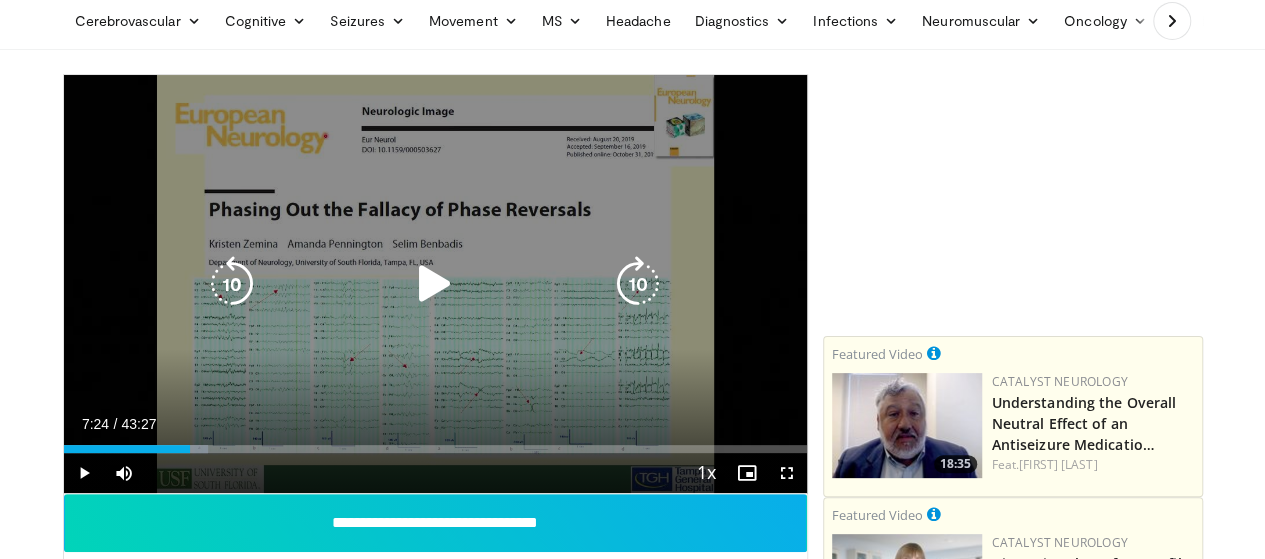 drag, startPoint x: 94, startPoint y: 114, endPoint x: 68, endPoint y: 298, distance: 185.82788 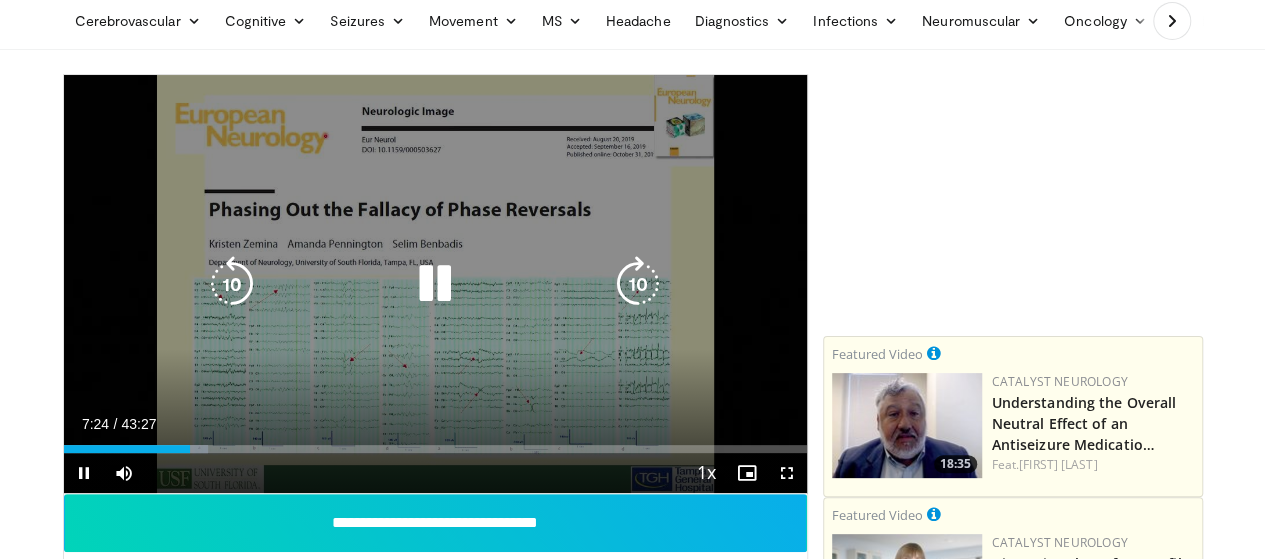 click on "10 seconds
Tap to unmute" at bounding box center (435, 284) 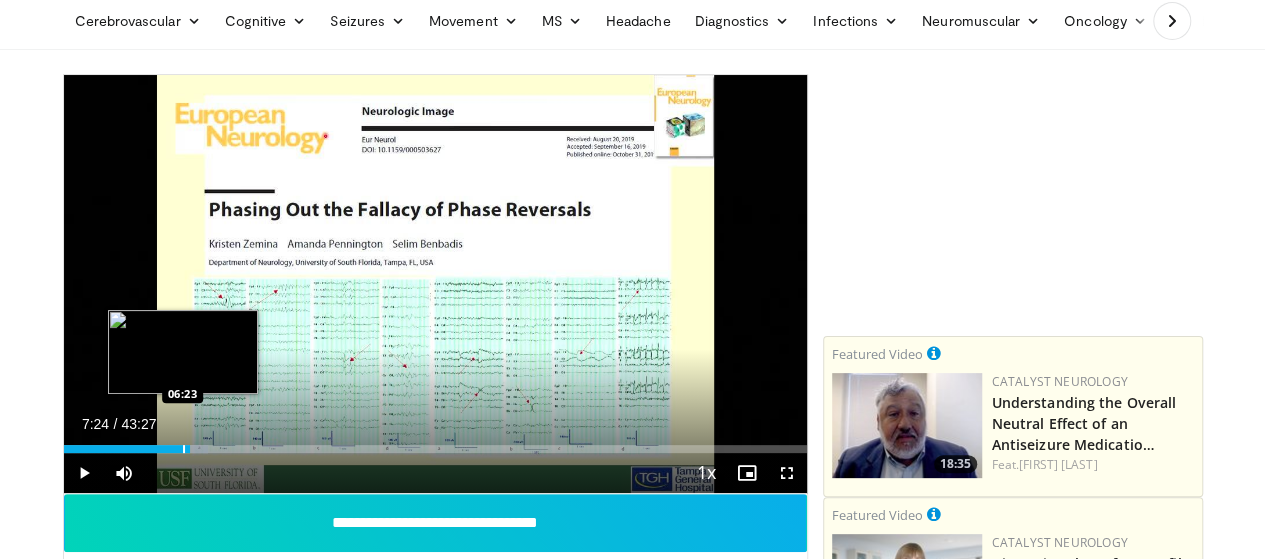click at bounding box center [184, 449] 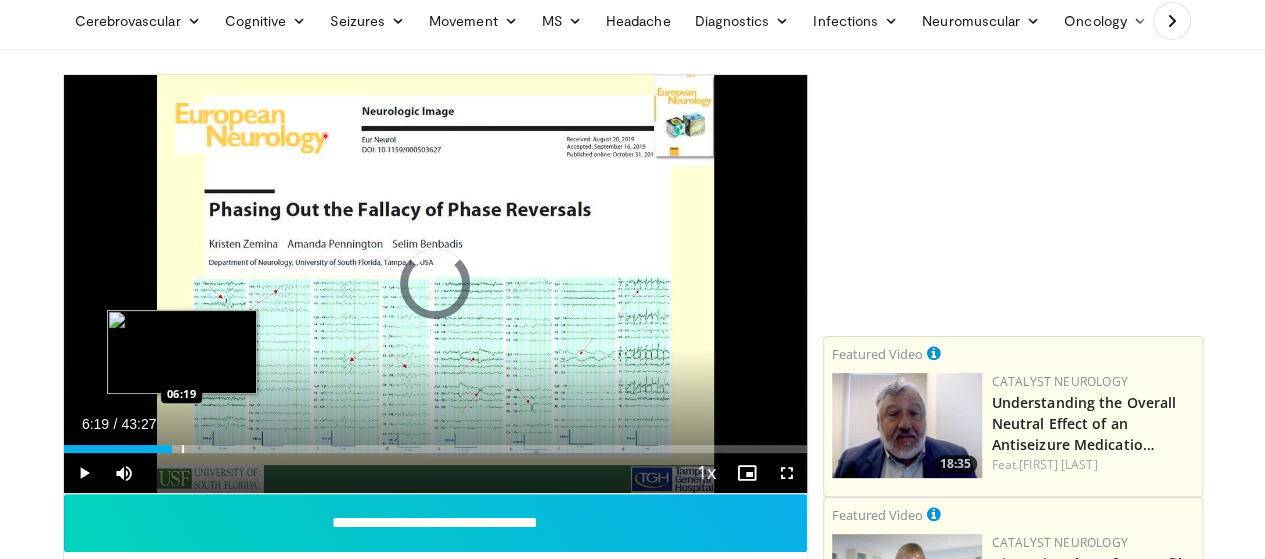 click at bounding box center [183, 449] 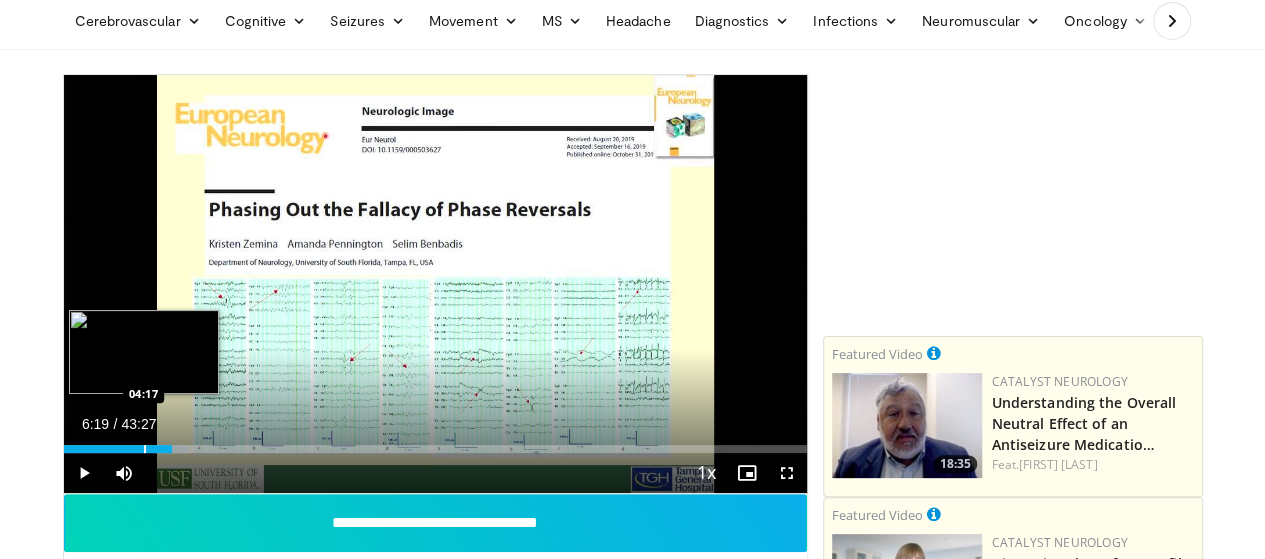 click at bounding box center [145, 449] 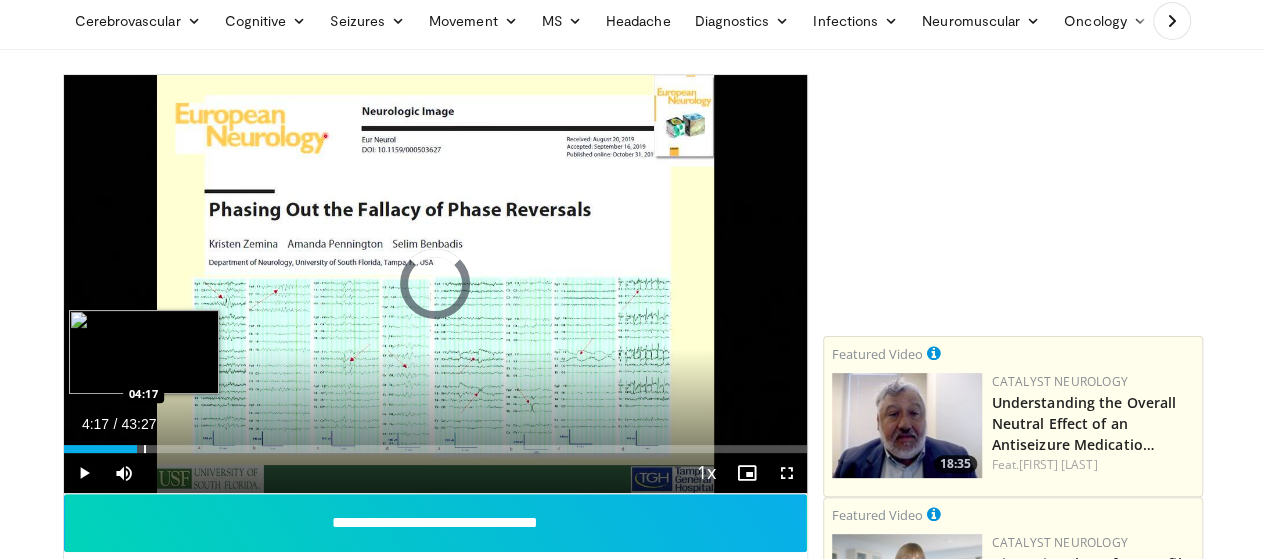 click at bounding box center [145, 449] 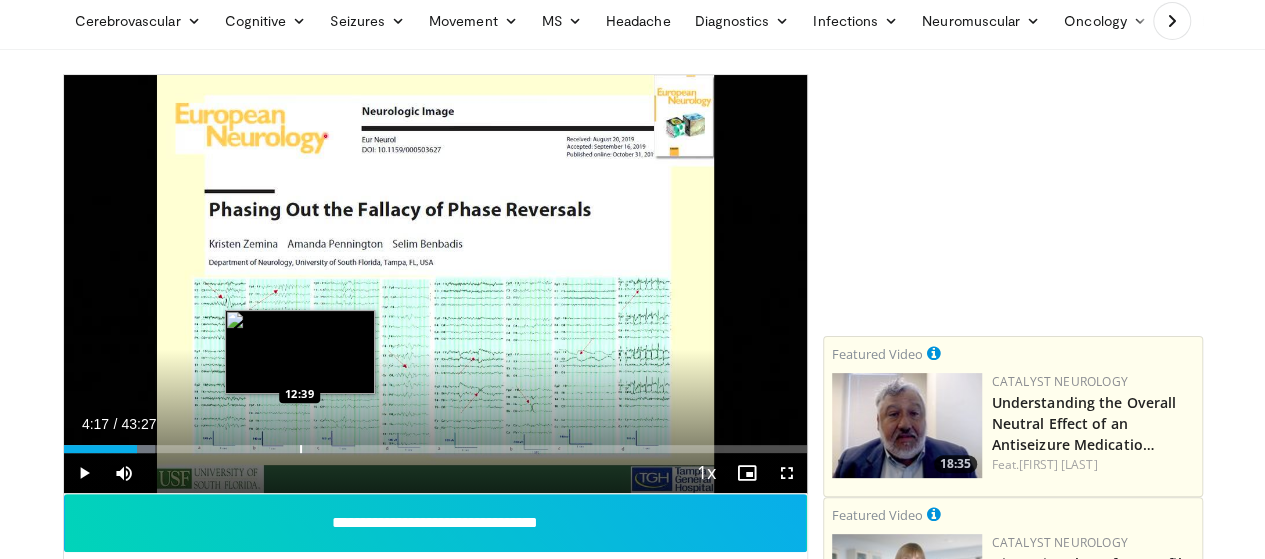 click at bounding box center [301, 449] 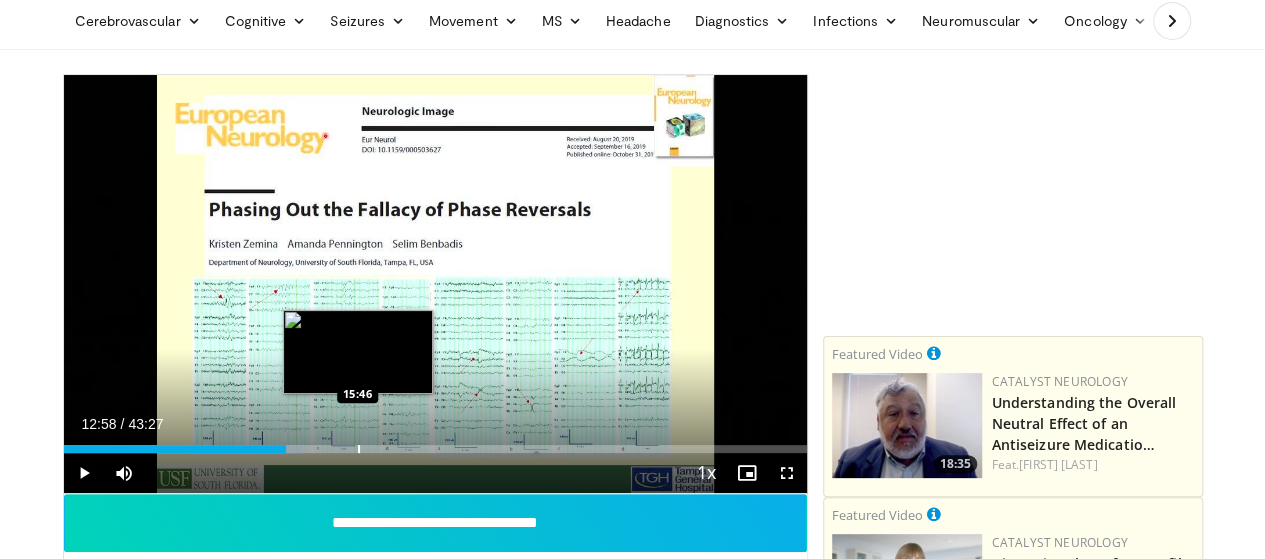 click on "Loaded :  32.22% 12:58 15:46" at bounding box center (435, 443) 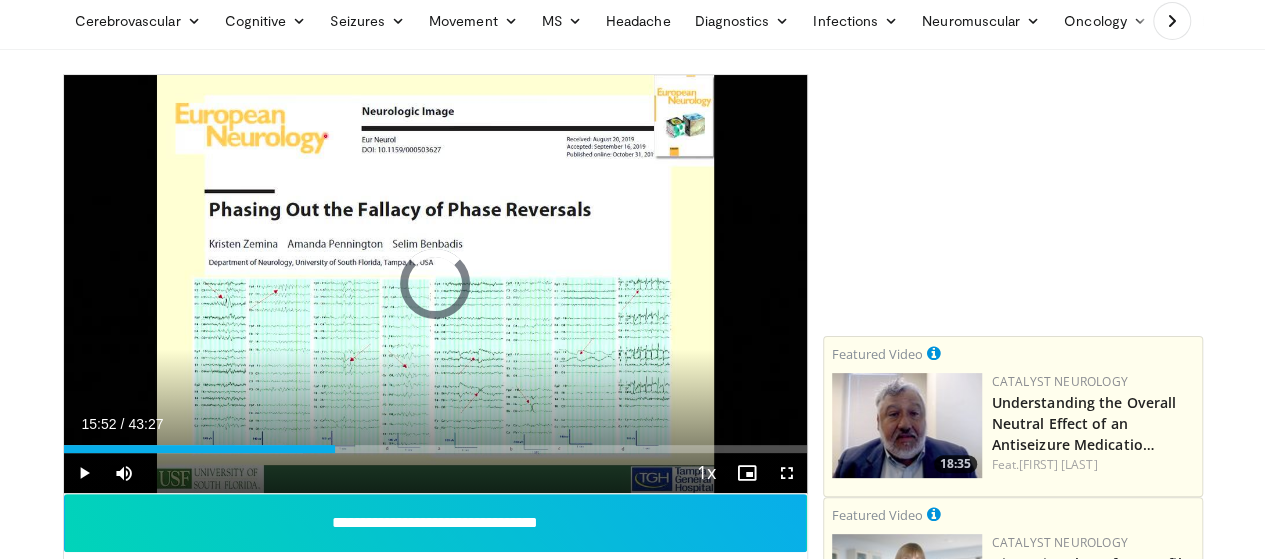 click on "Loaded :  32.22% 15:52 15:46" at bounding box center [435, 443] 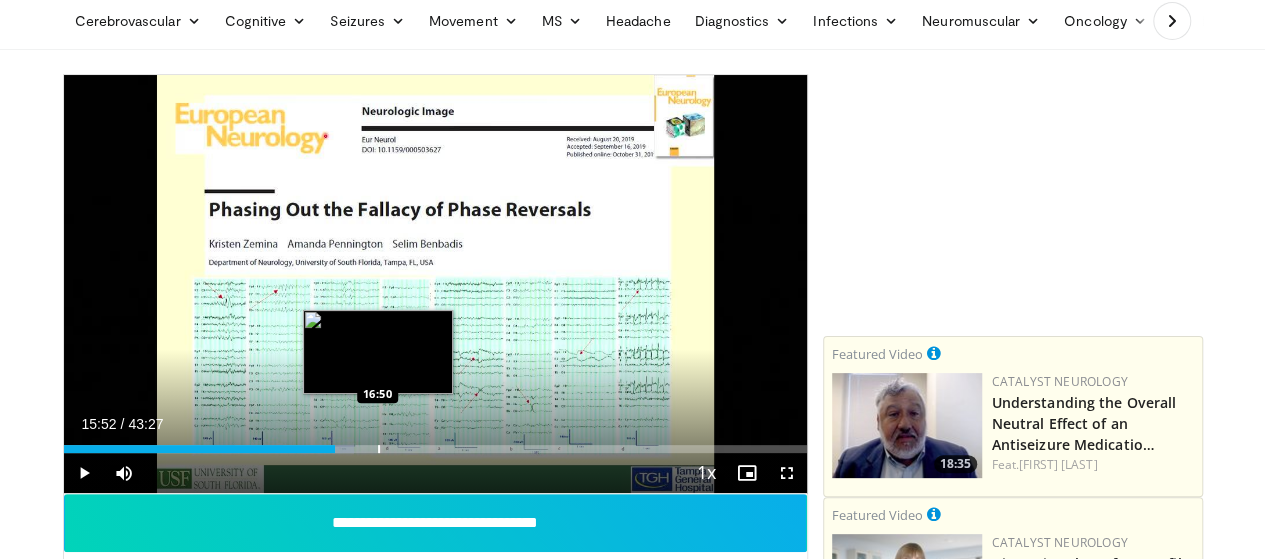 click at bounding box center [344, 449] 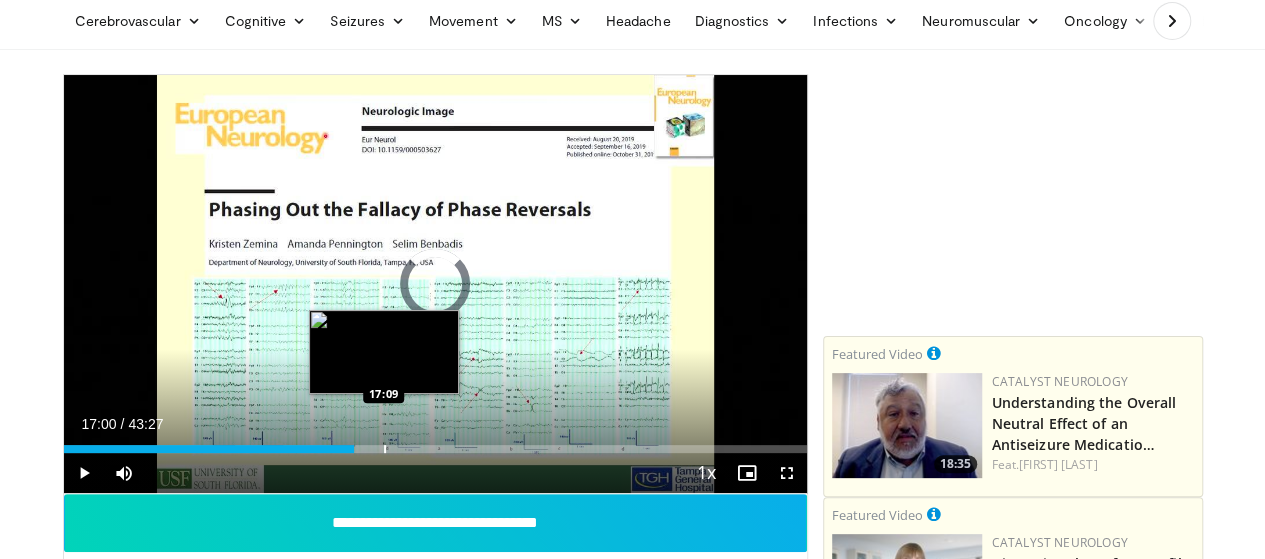 click at bounding box center (385, 449) 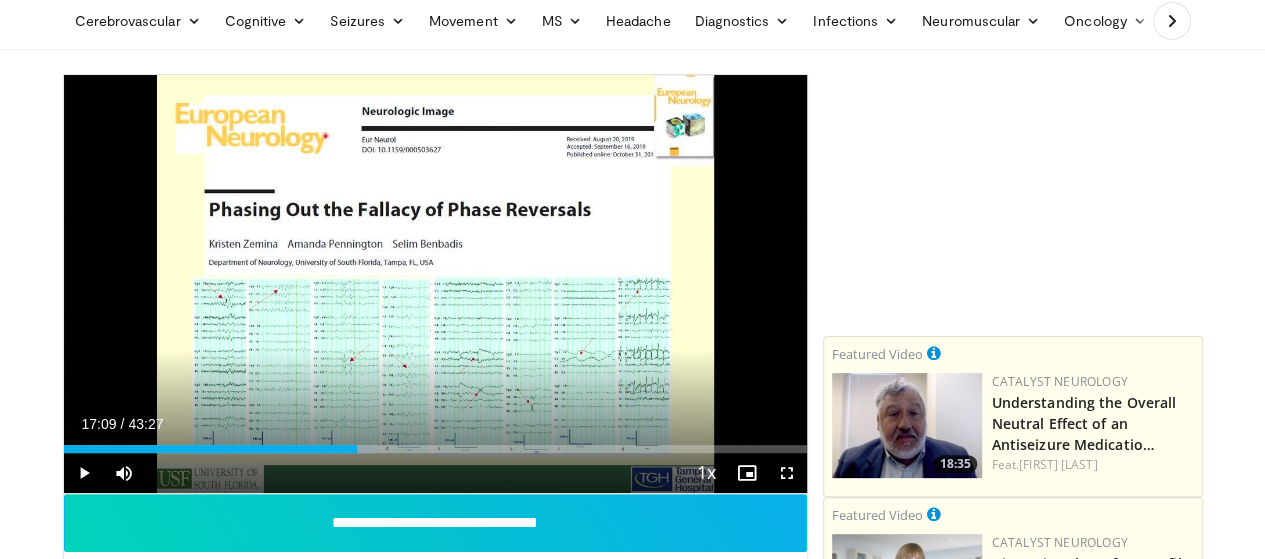 click at bounding box center (1013, 199) 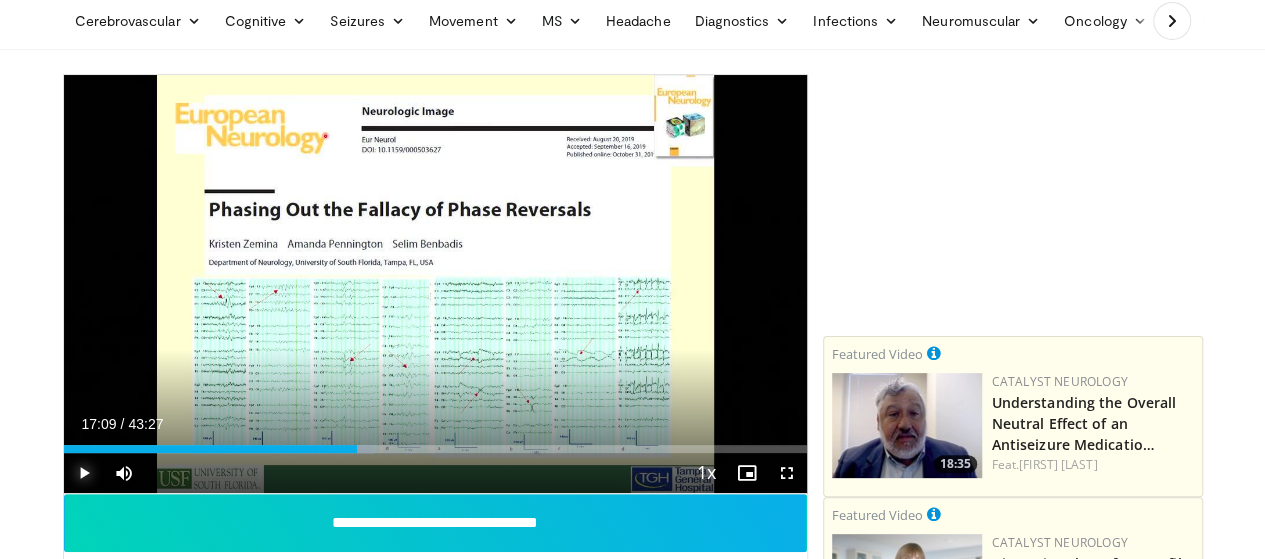 click at bounding box center (84, 473) 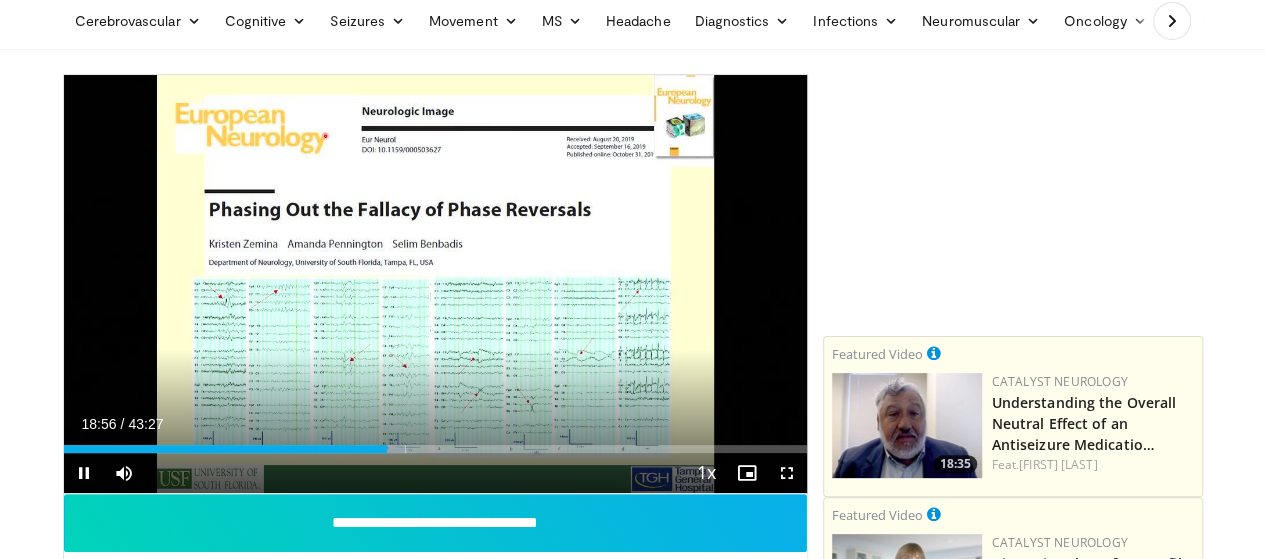click on "Current Time  18:56 / Duration  43:27" at bounding box center [435, 424] 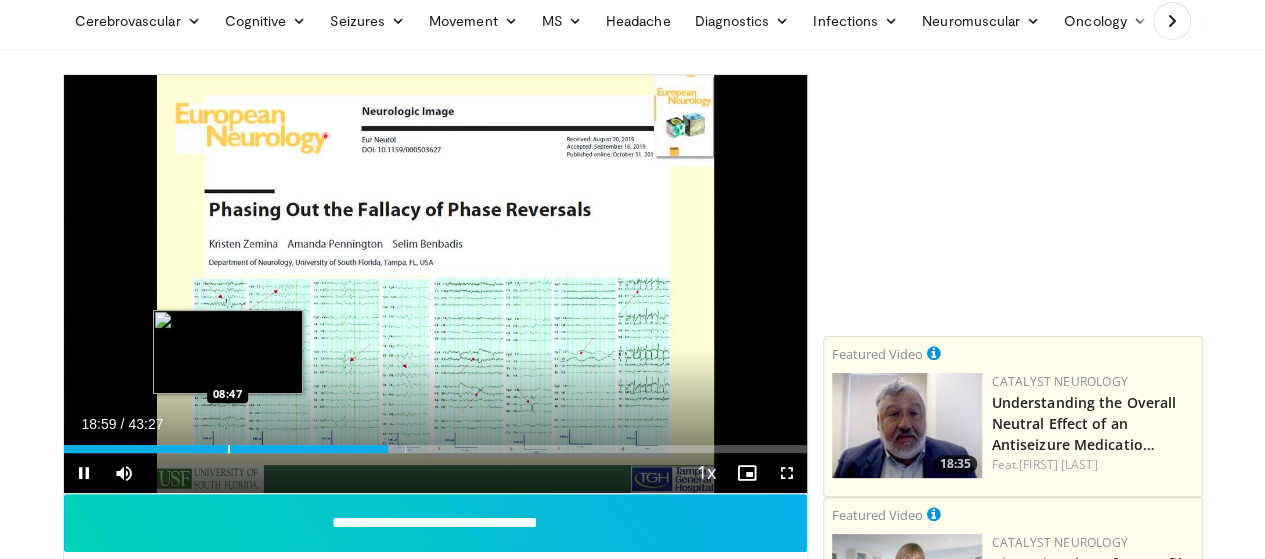click at bounding box center [229, 449] 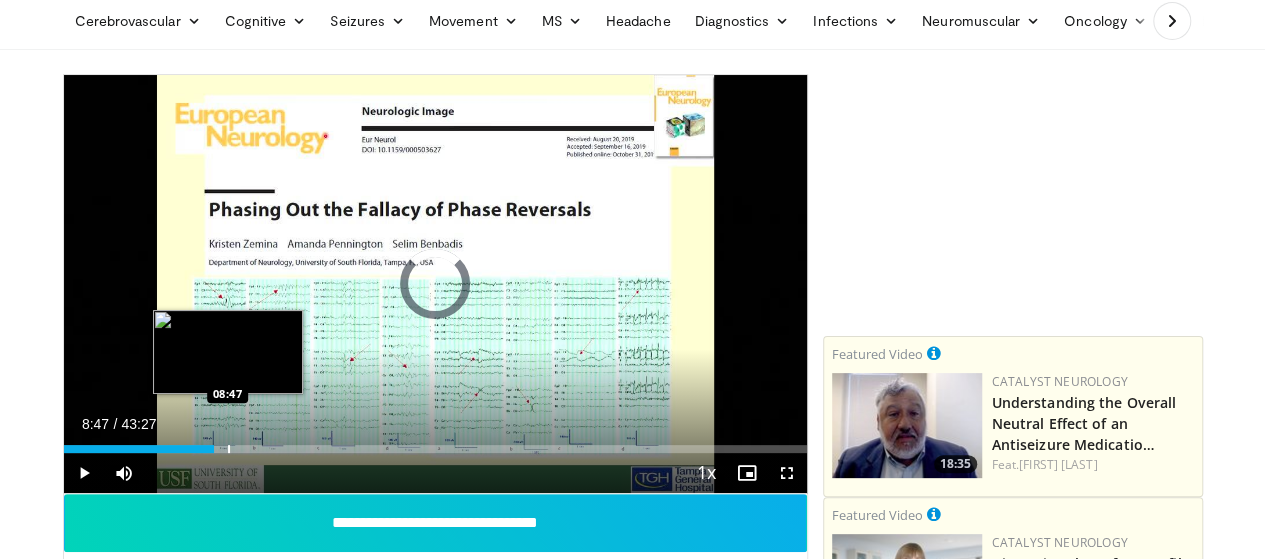 click at bounding box center [229, 449] 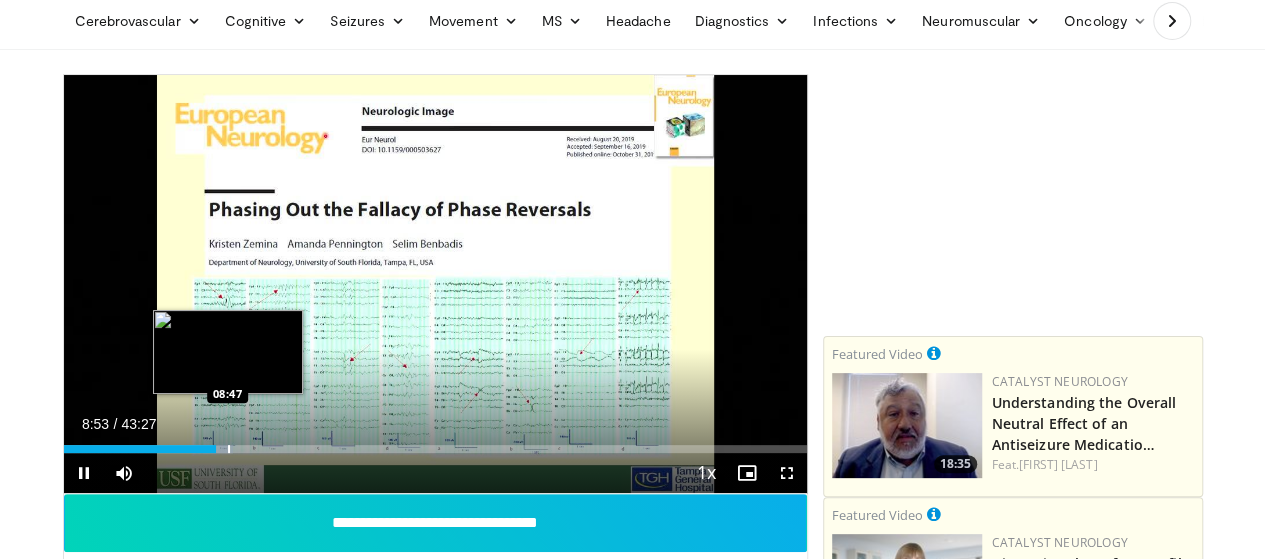 click on "**********" at bounding box center [435, 284] 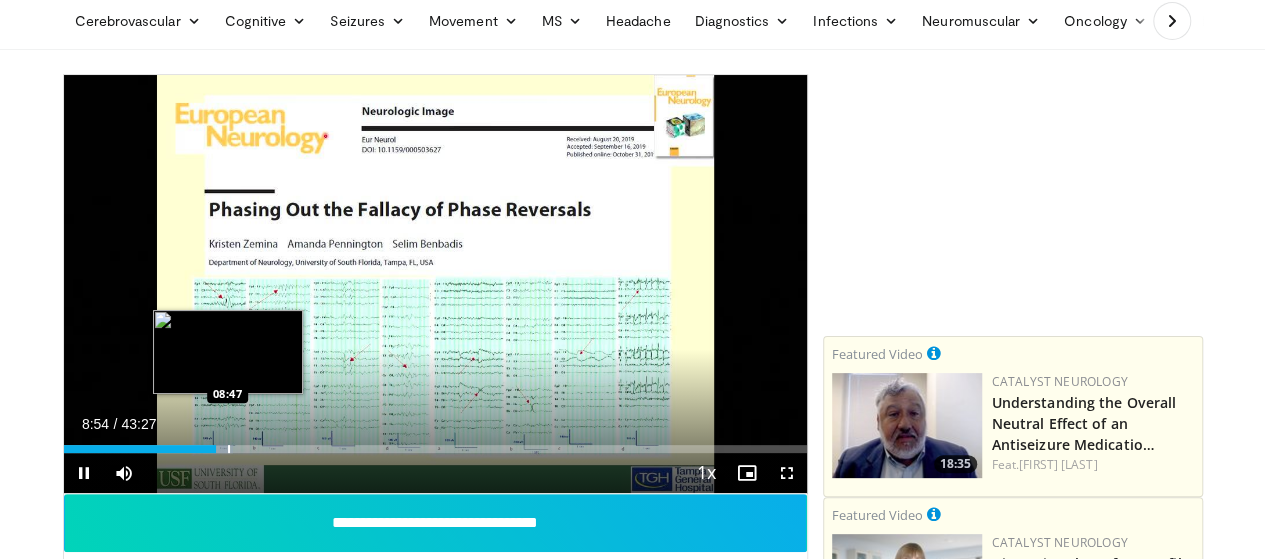 click on "**********" at bounding box center [435, 284] 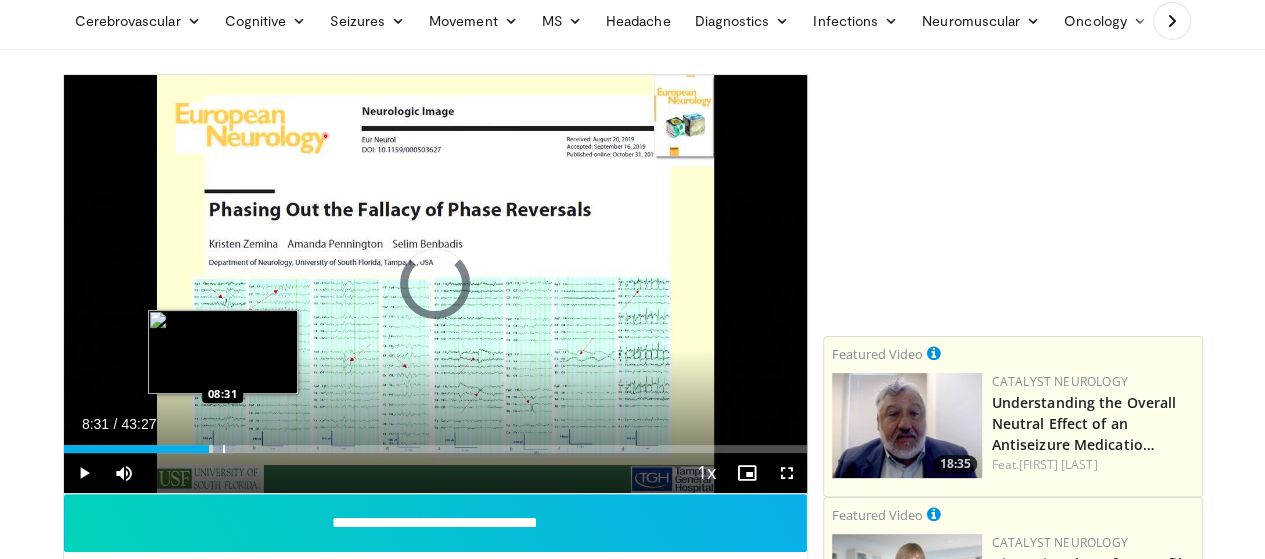 click at bounding box center [224, 449] 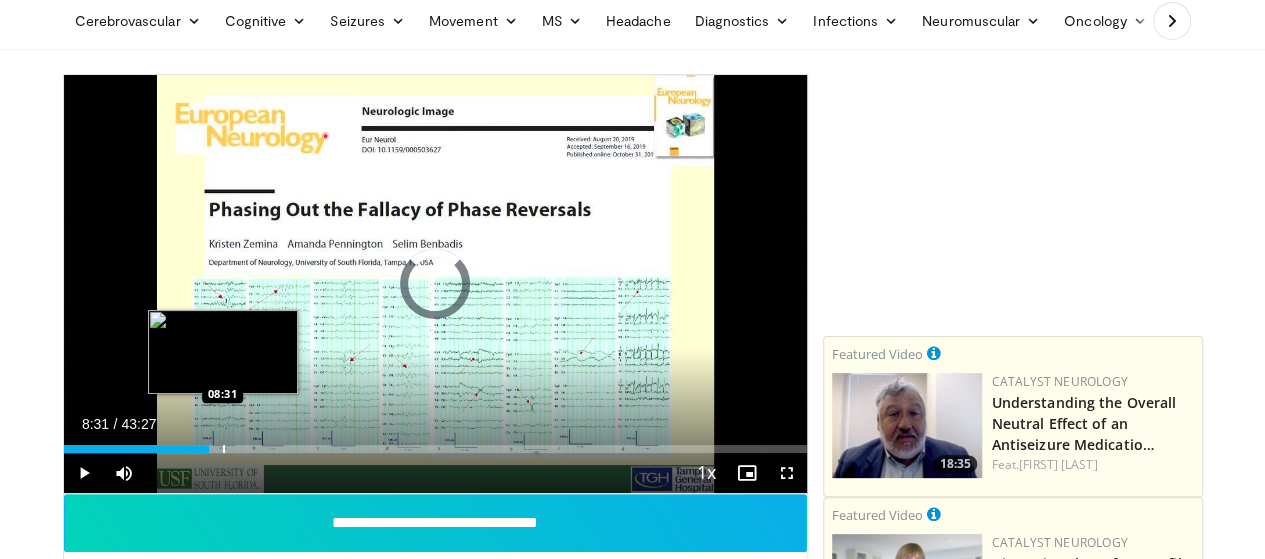 click at bounding box center [224, 449] 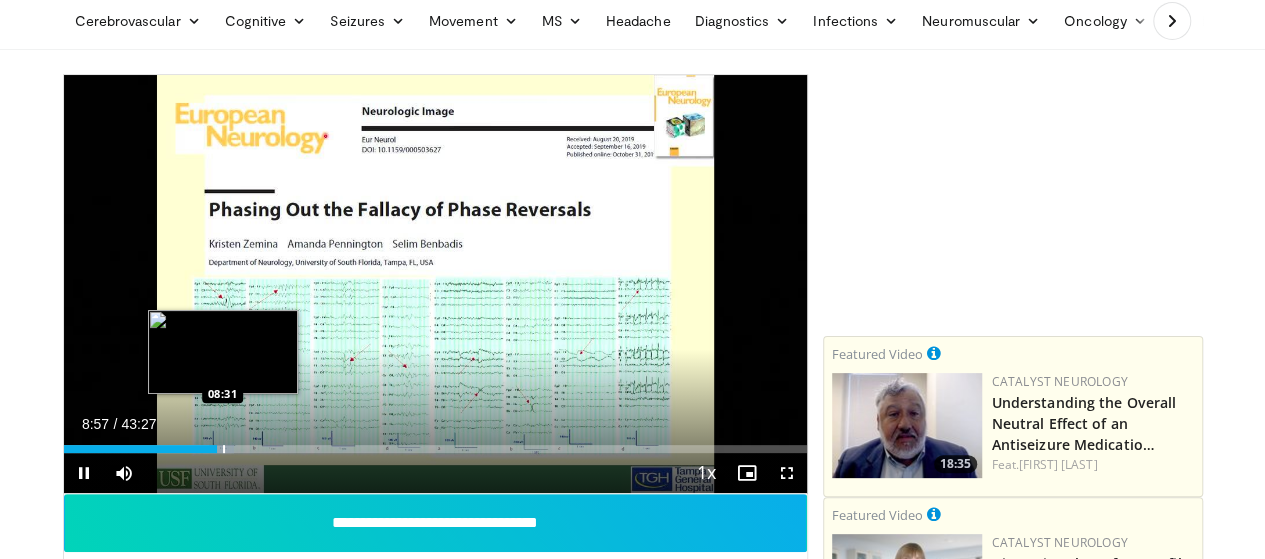 click on "**********" at bounding box center (435, 284) 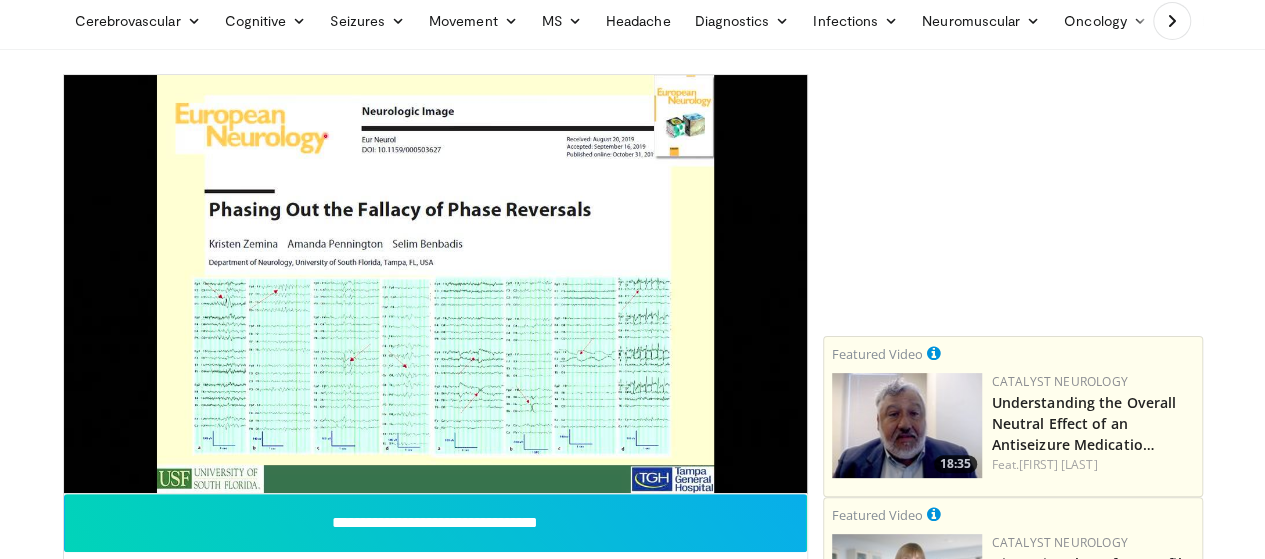 click on "**********" at bounding box center (435, 284) 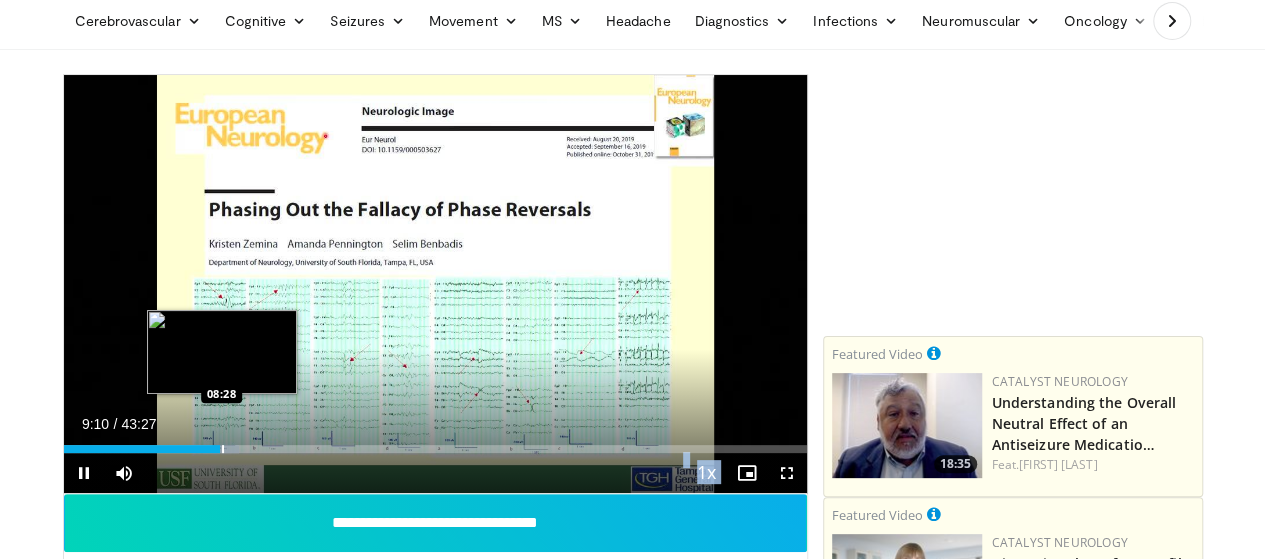 click on "**********" at bounding box center [435, 284] 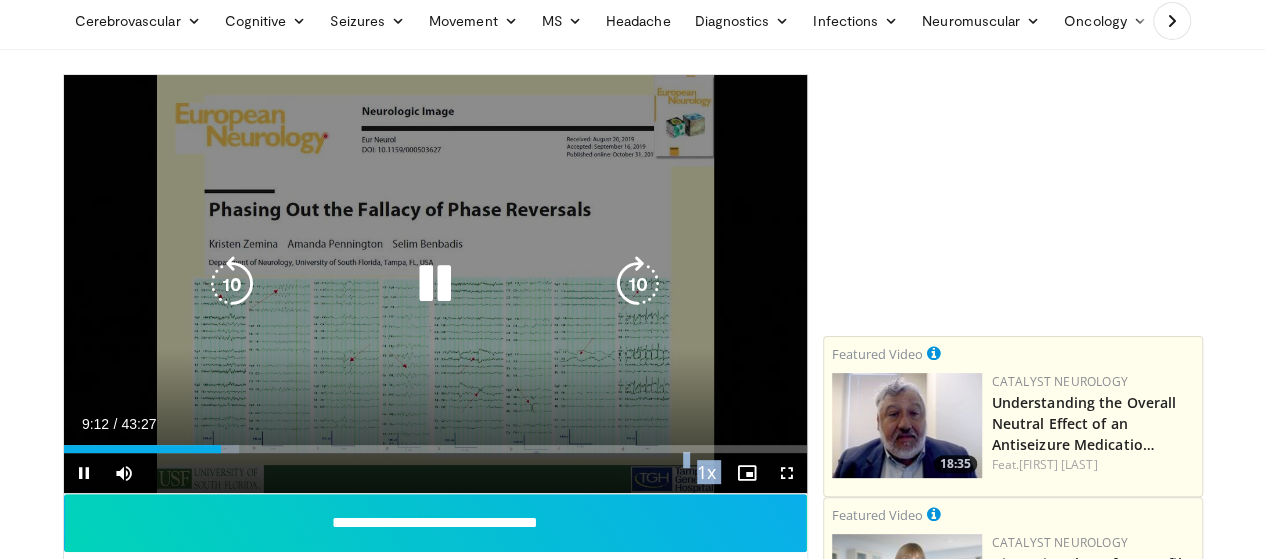 click on "10 seconds
Tap to unmute" at bounding box center (435, 284) 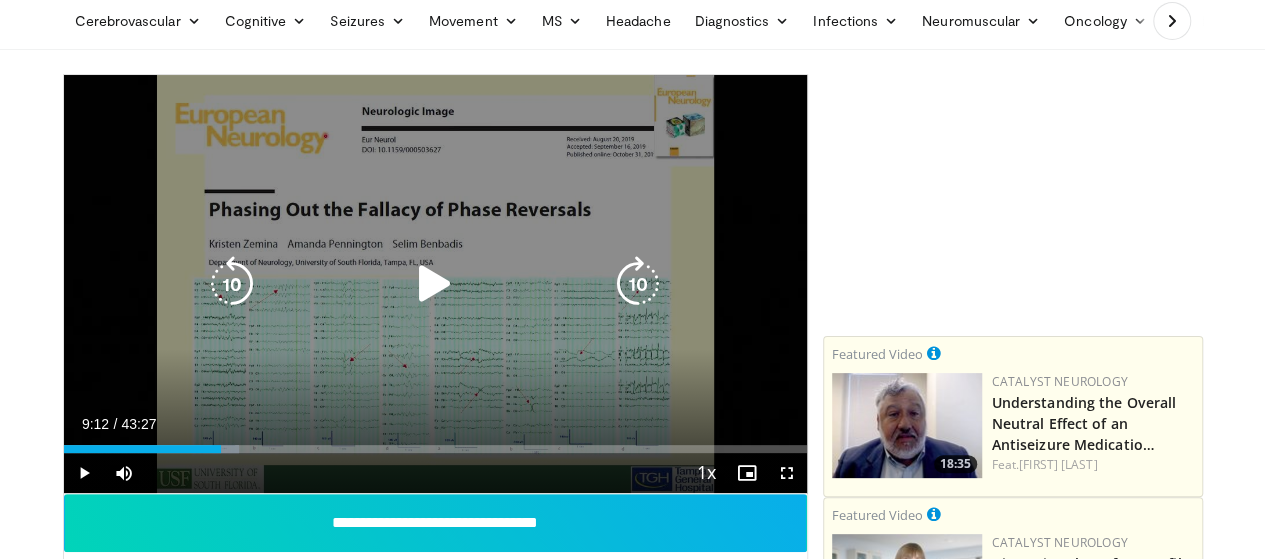 click on "10 seconds
Tap to unmute" at bounding box center [435, 284] 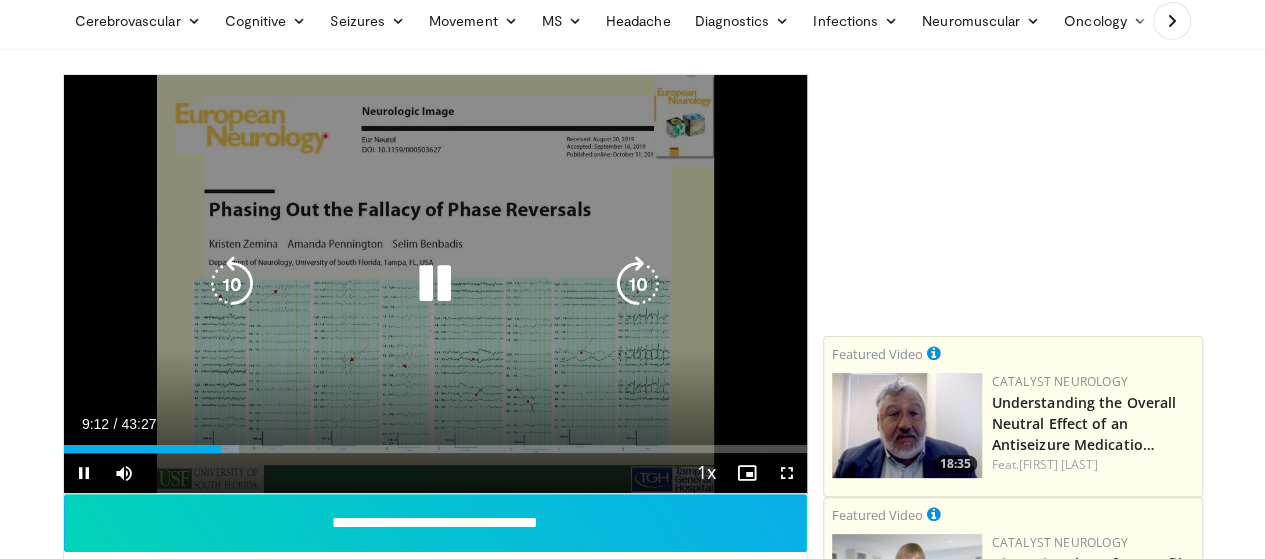 click on "10 seconds
Tap to unmute" at bounding box center (435, 284) 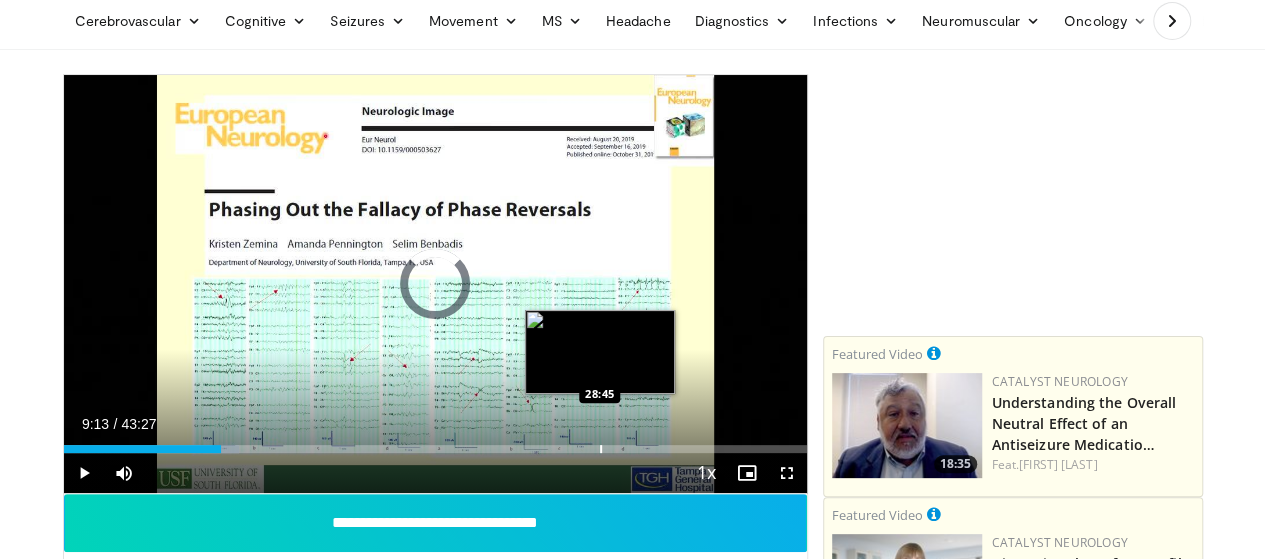 click at bounding box center [601, 449] 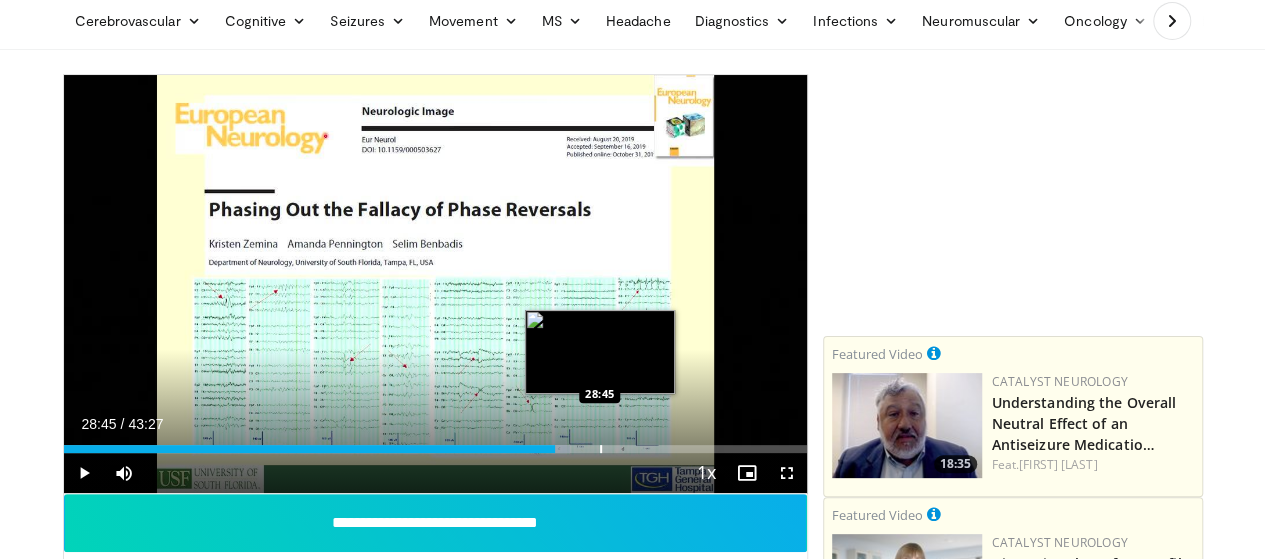drag, startPoint x: 549, startPoint y: 482, endPoint x: 608, endPoint y: 475, distance: 59.413803 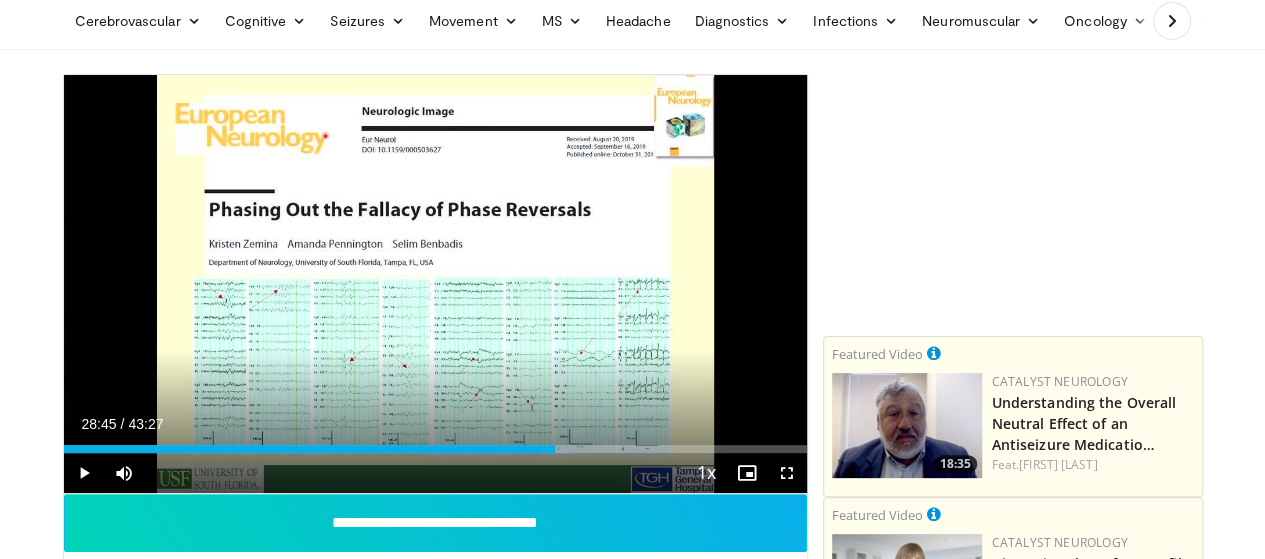 drag, startPoint x: 608, startPoint y: 475, endPoint x: 638, endPoint y: 485, distance: 31.622776 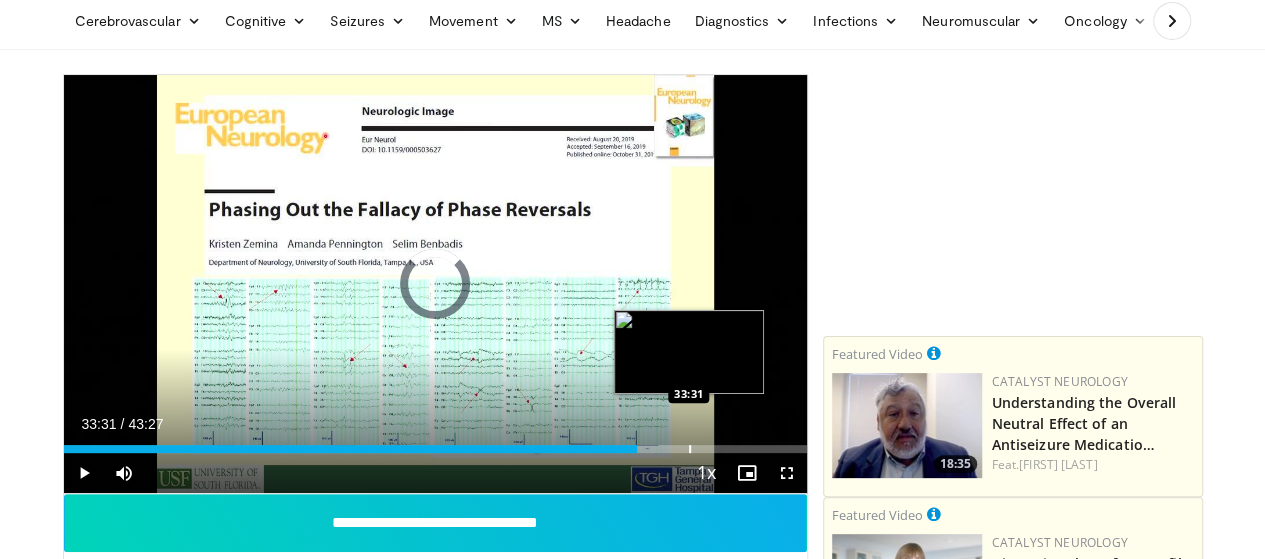 click on "Loaded :  0.00% 33:31 33:31" at bounding box center (435, 449) 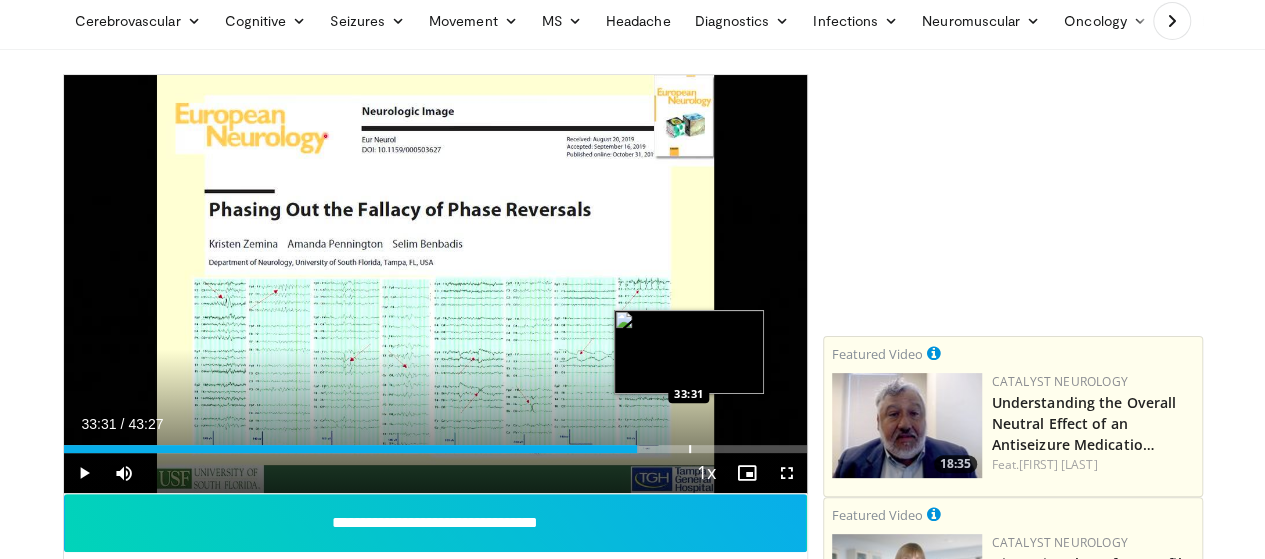 click at bounding box center [690, 449] 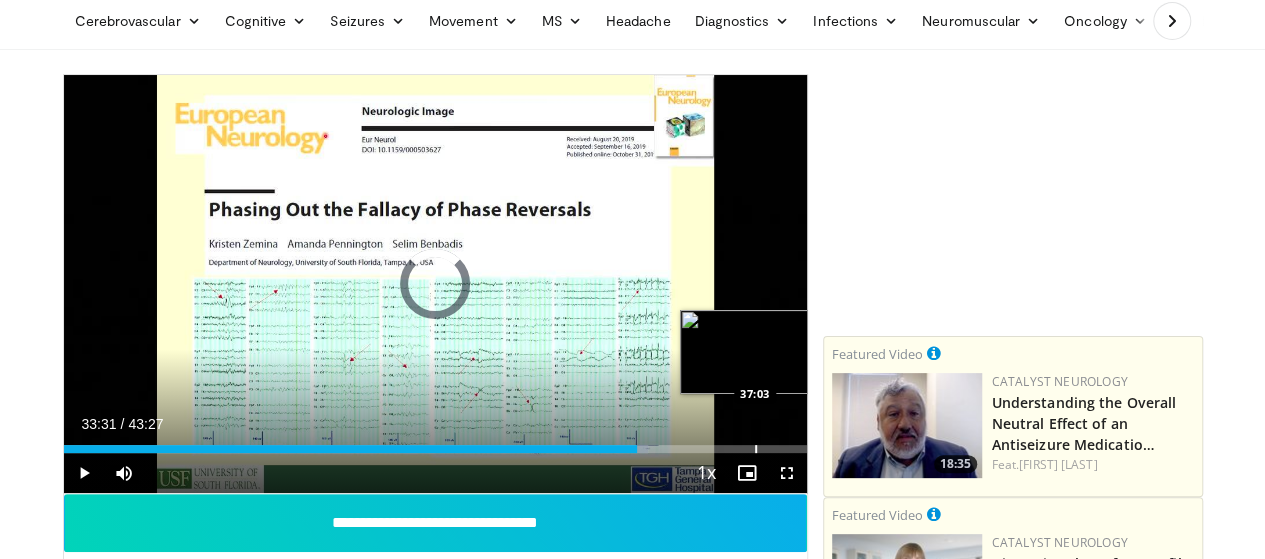 click at bounding box center [756, 449] 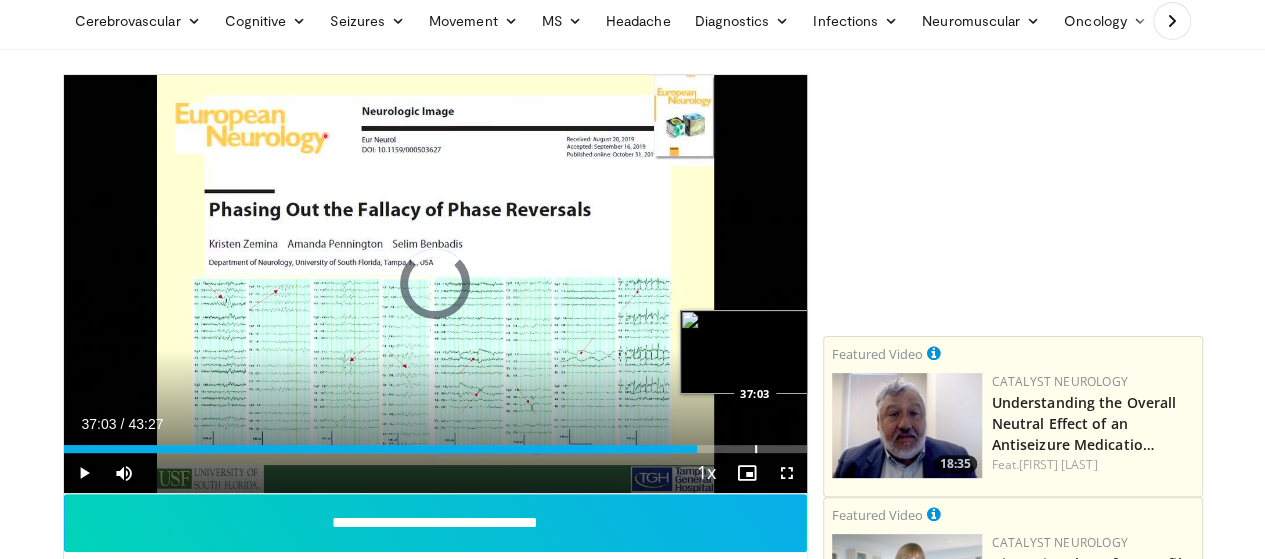 click at bounding box center (756, 449) 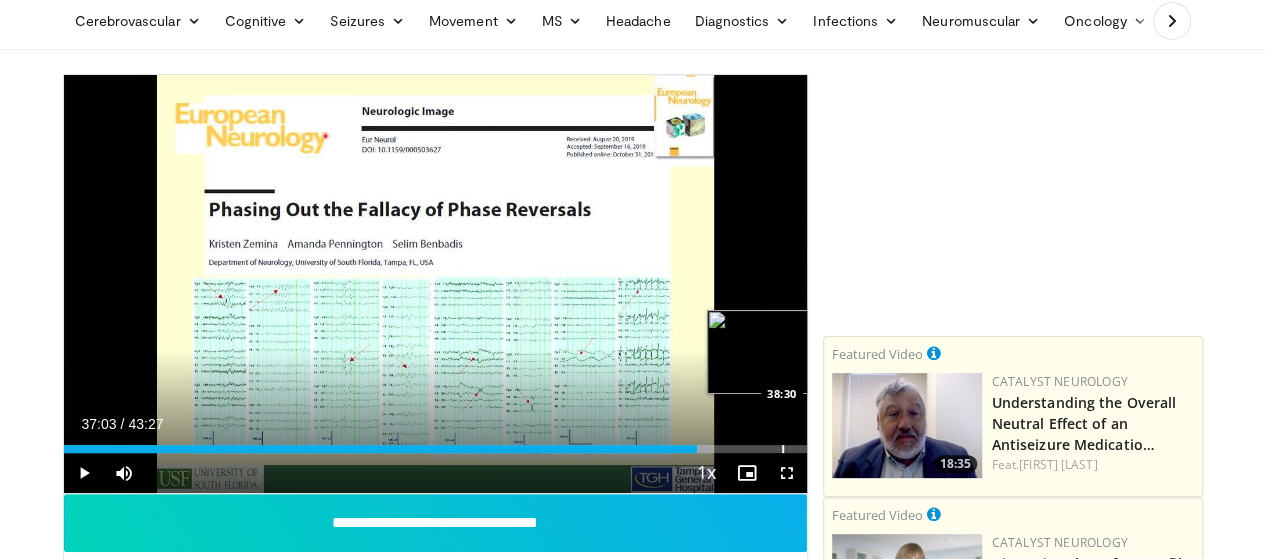 click at bounding box center [783, 449] 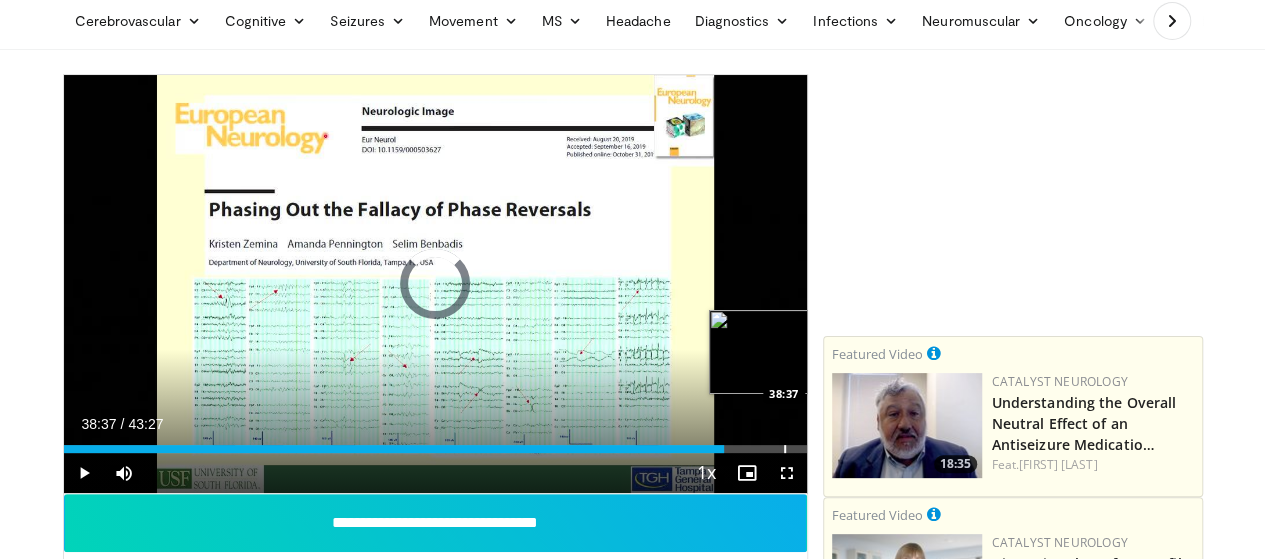 click at bounding box center [785, 449] 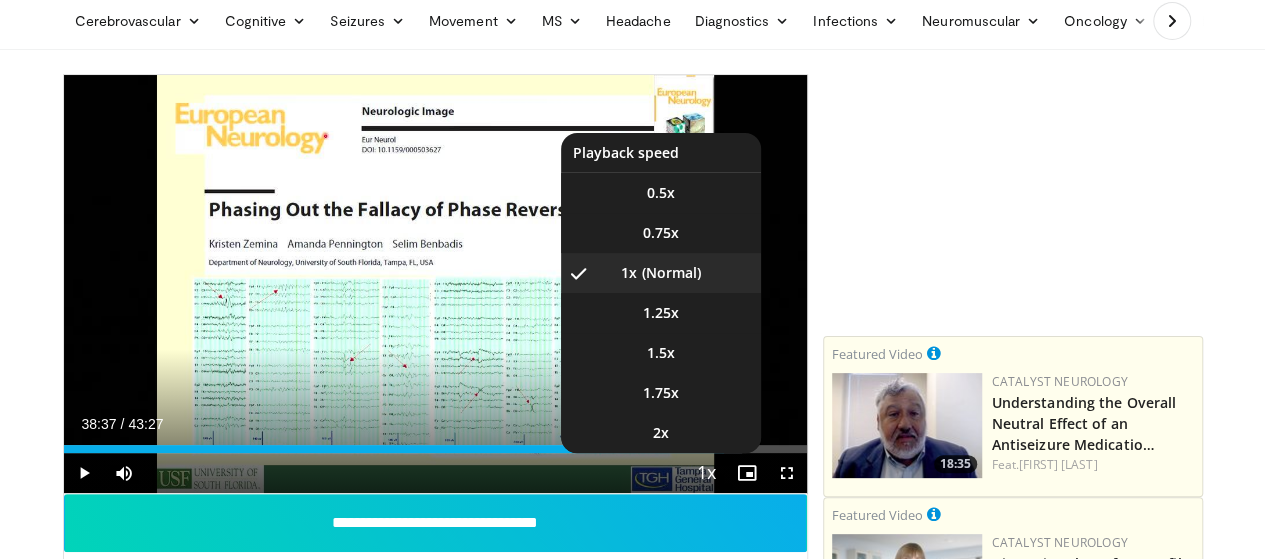 click at bounding box center (707, 474) 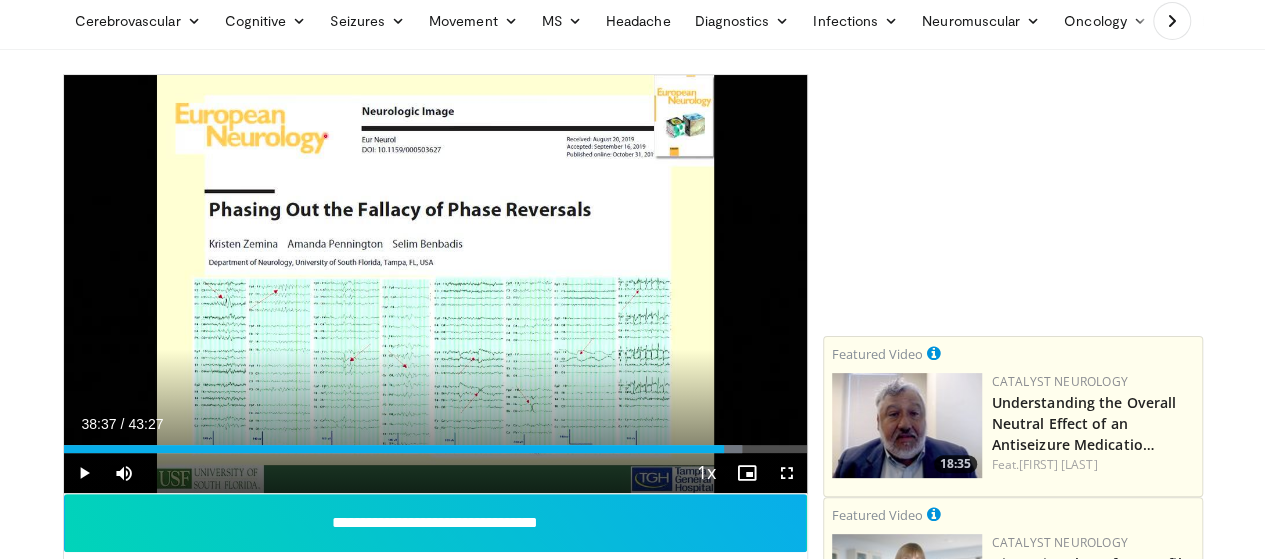 click on "Current Time  38:37 / Duration  43:27 Play Skip Backward Skip Forward Mute 53% Loaded :  91.29% 38:37 34:03 Stream Type  LIVE Seek to live, currently behind live LIVE   1x Playback Rate 0.5x 0.75x 1x , selected 1.25x 1.5x 1.75x 2x Chapters Chapters Descriptions descriptions off , selected Captions captions settings , opens captions settings dialog captions off , selected Audio Track en (Main) , selected Fullscreen Enable picture-in-picture mode" at bounding box center (435, 473) 